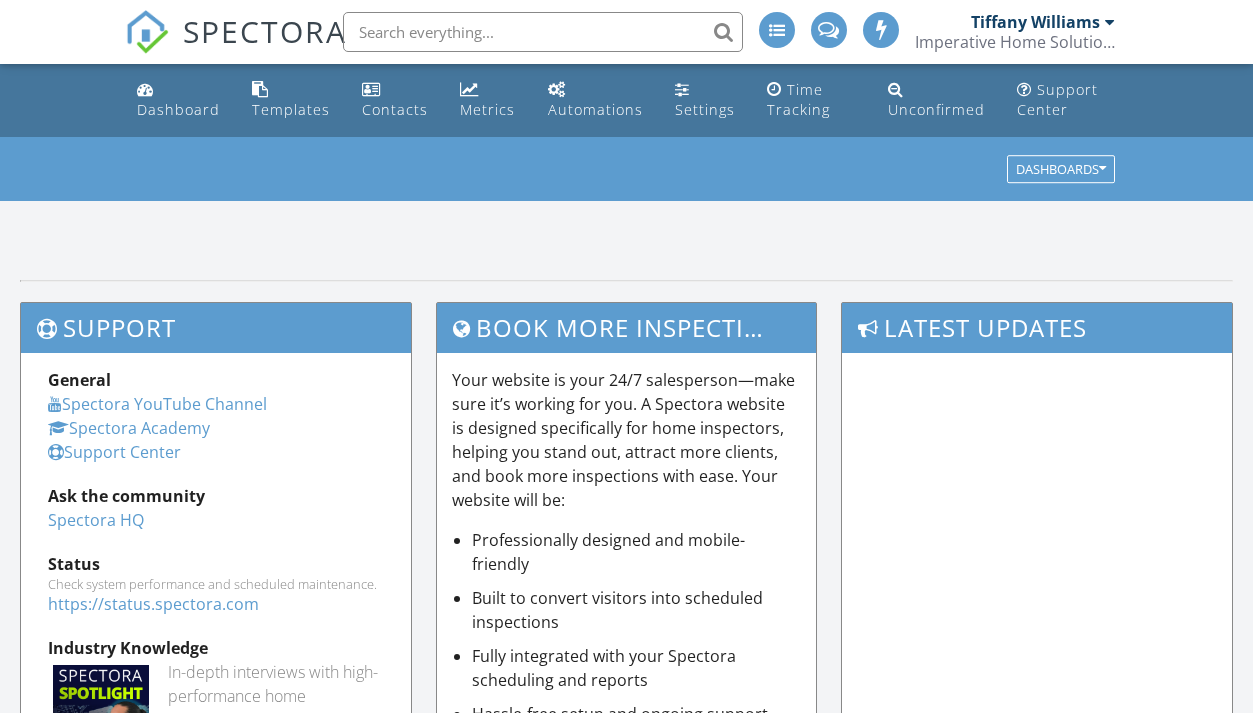 scroll, scrollTop: 0, scrollLeft: 0, axis: both 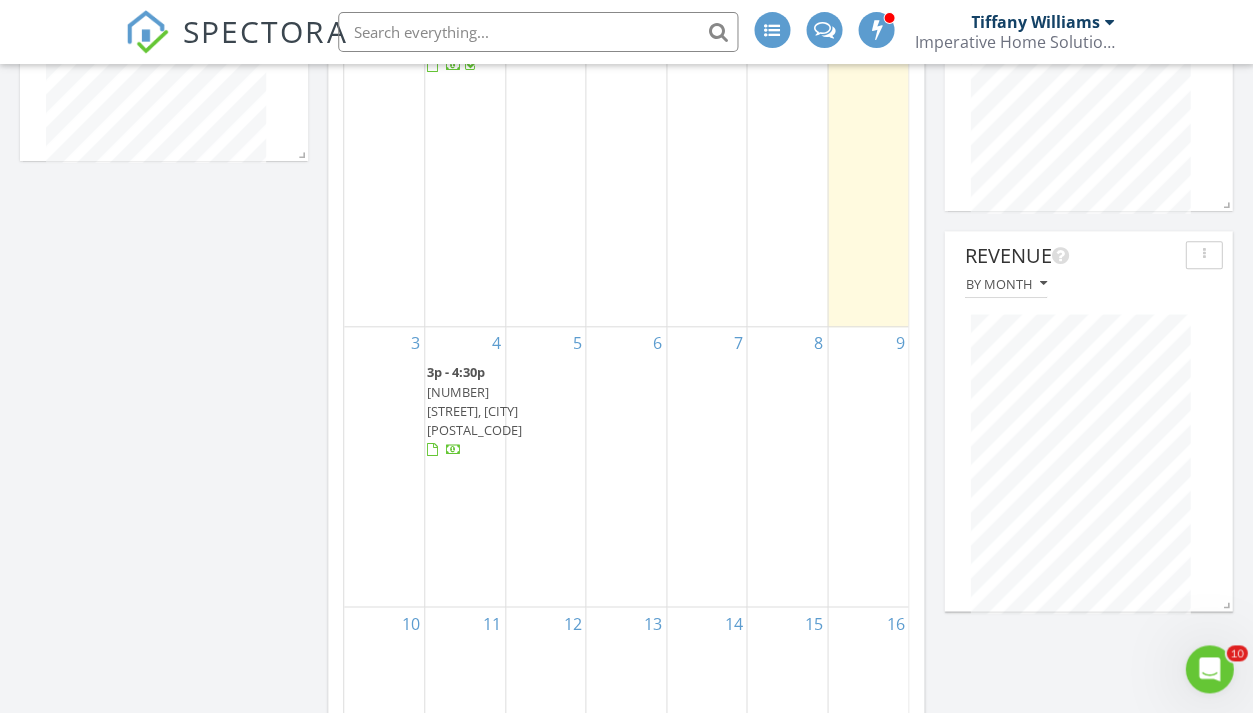 click on "16567 Indiana St, Detroit 48221" at bounding box center [474, 411] 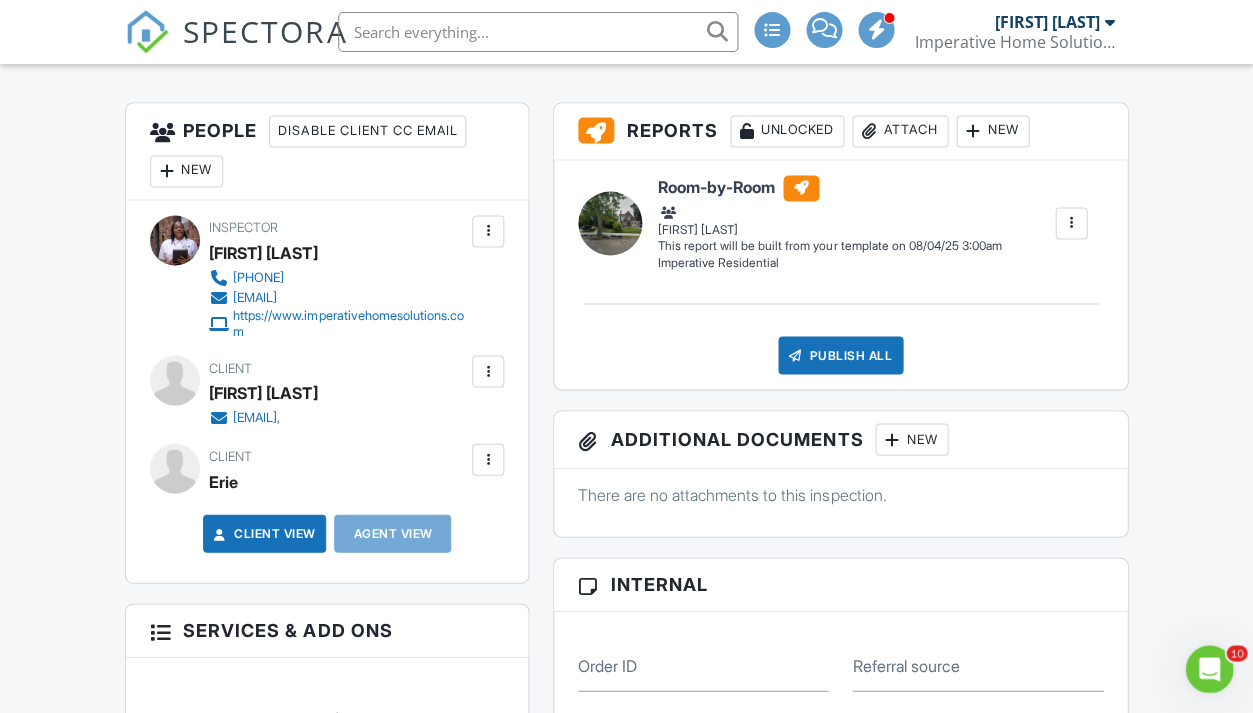 scroll, scrollTop: 506, scrollLeft: 0, axis: vertical 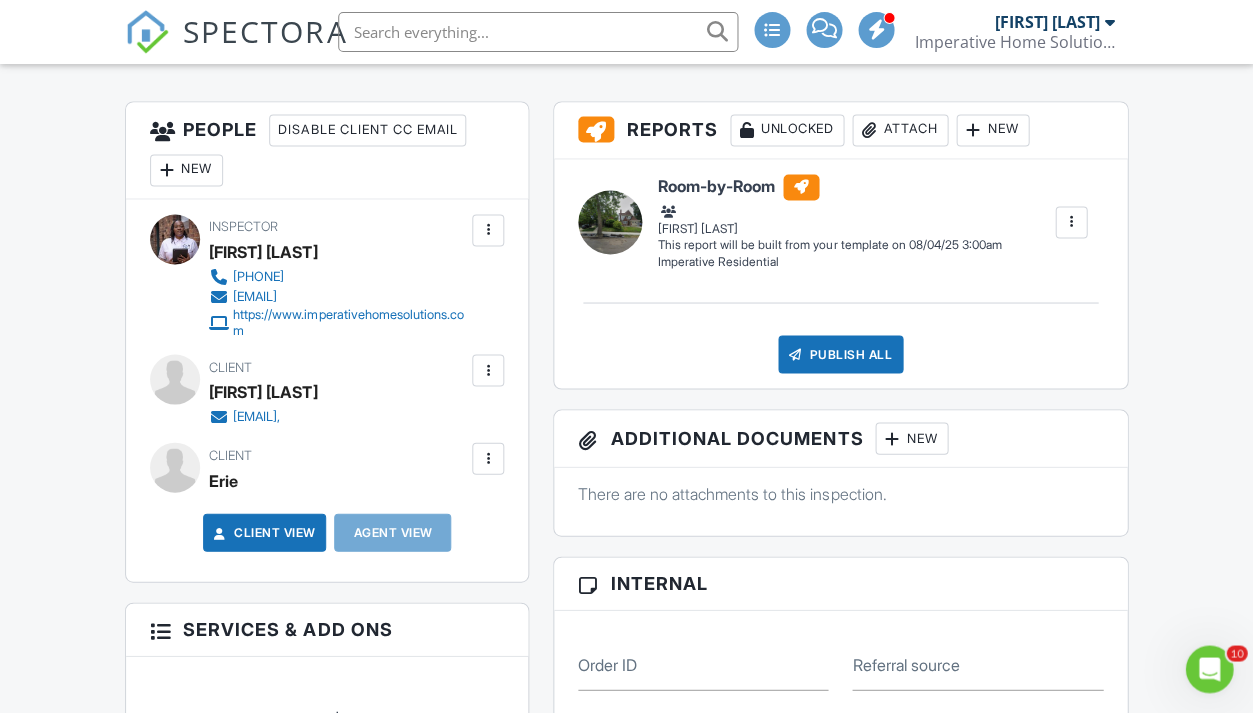 click at bounding box center (488, 458) 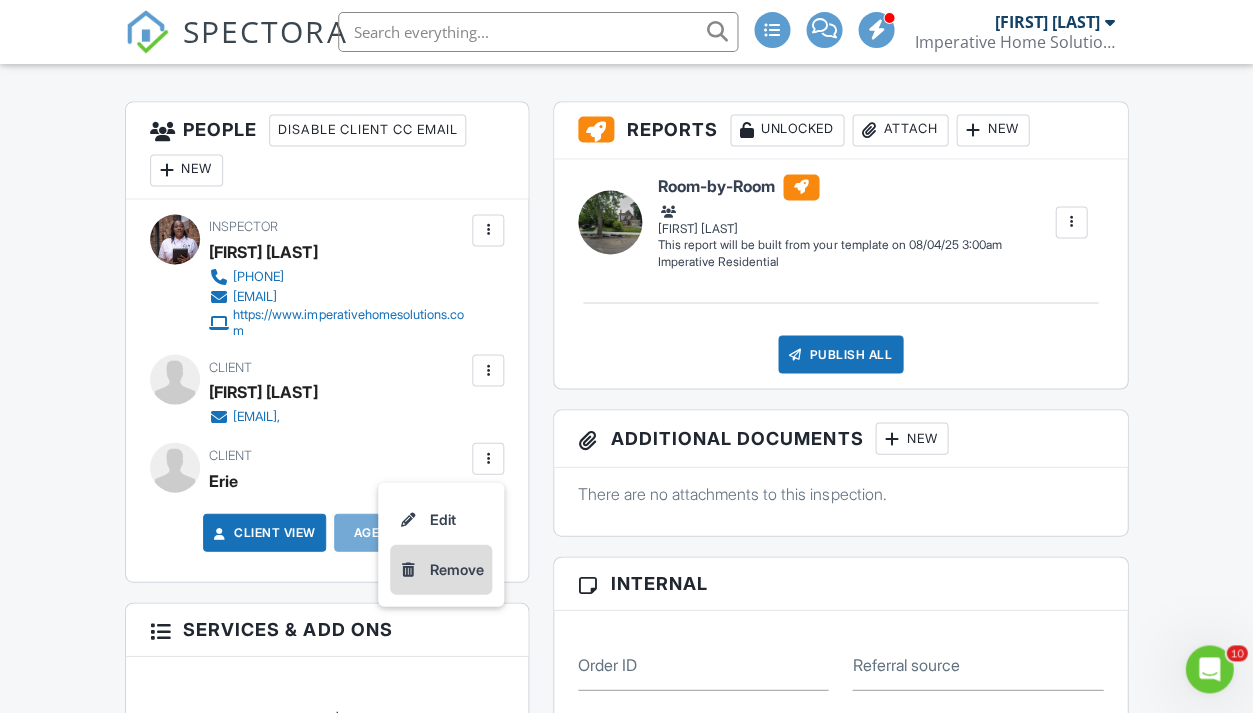 click on "Remove" at bounding box center (457, 569) 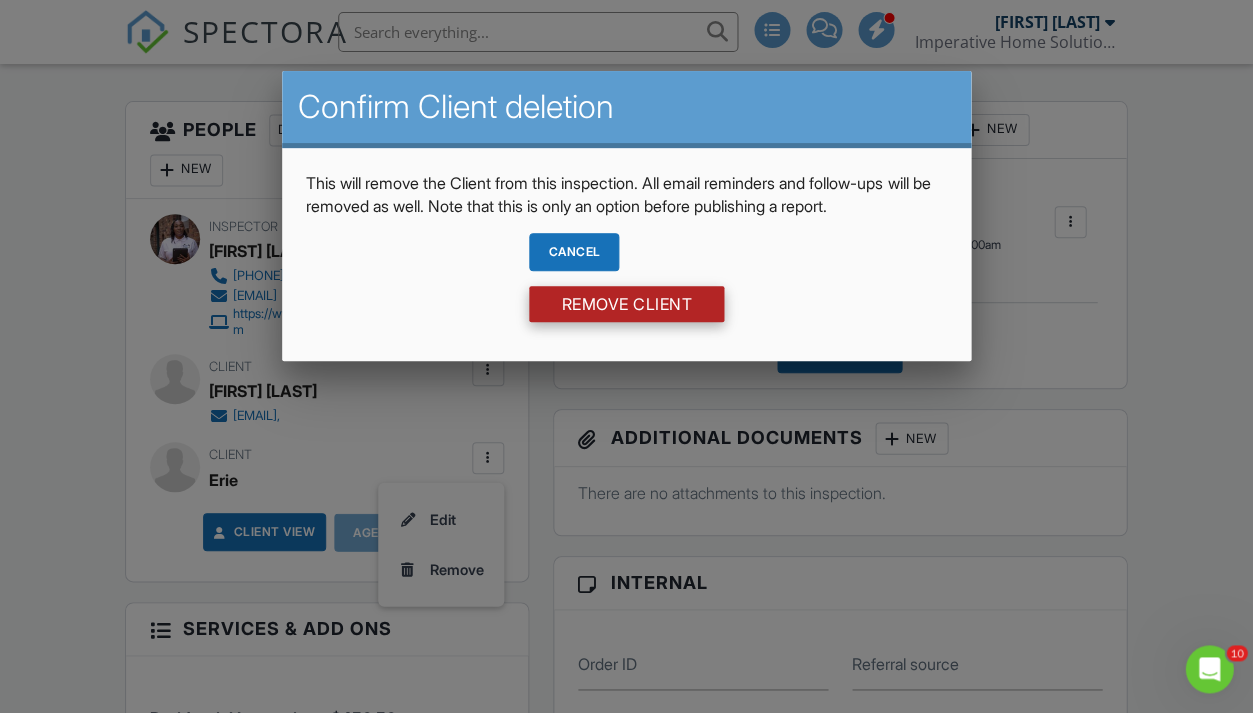 click on "Remove Client" at bounding box center (626, 304) 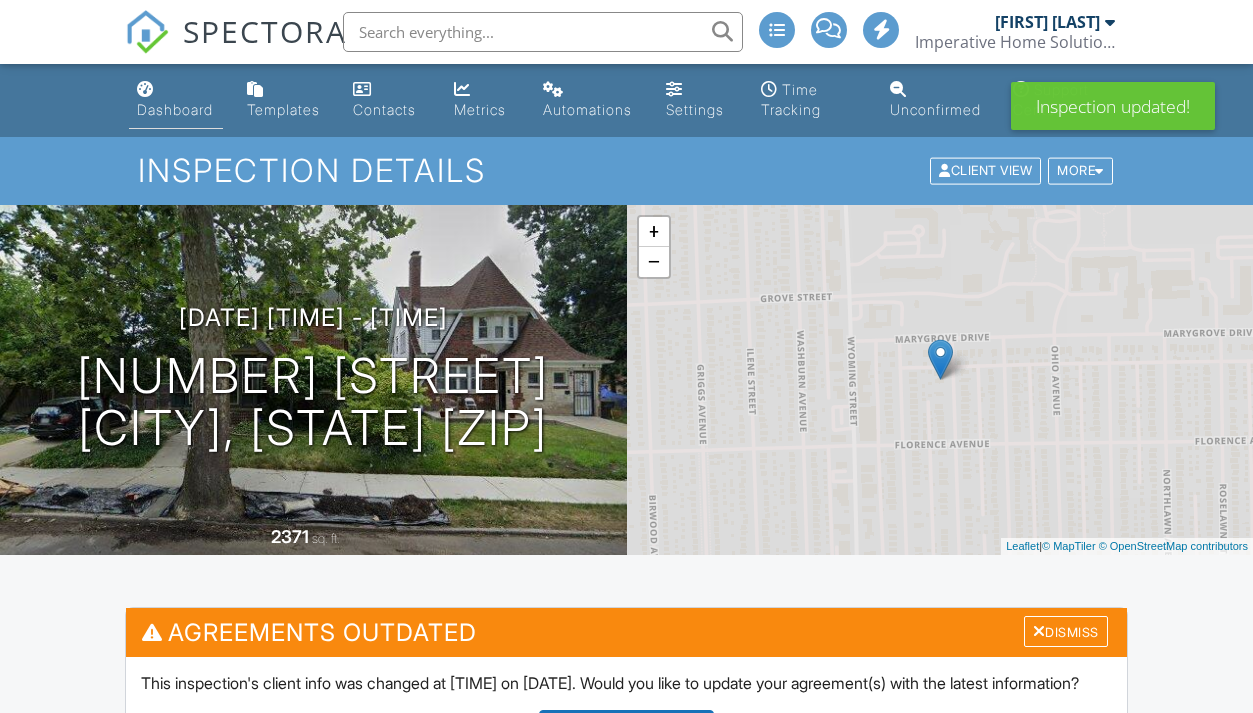 scroll, scrollTop: 0, scrollLeft: 0, axis: both 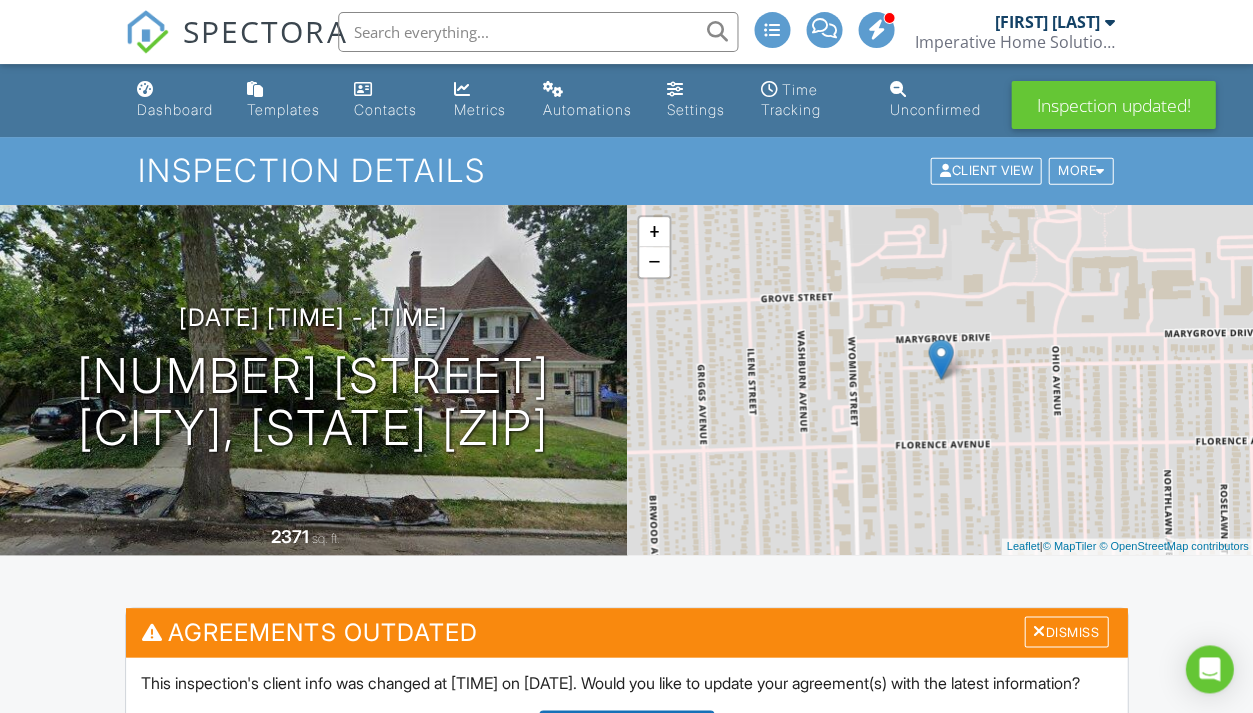 click at bounding box center (538, 32) 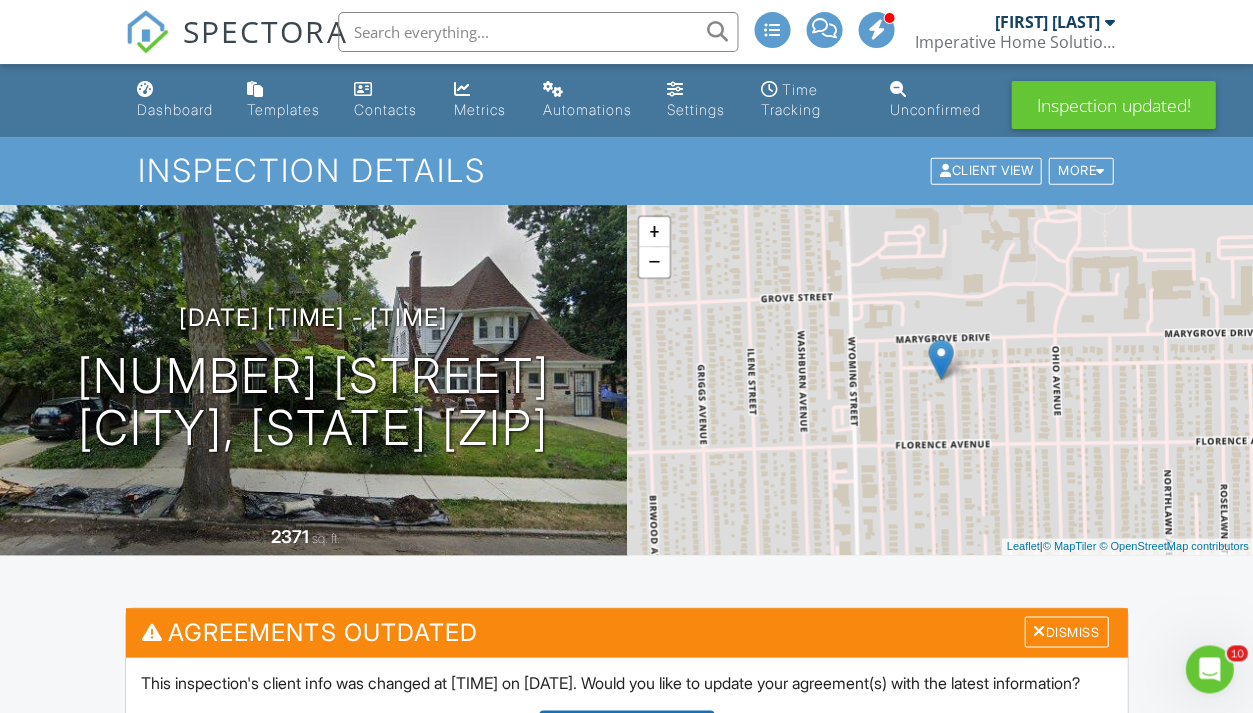 scroll, scrollTop: 0, scrollLeft: 0, axis: both 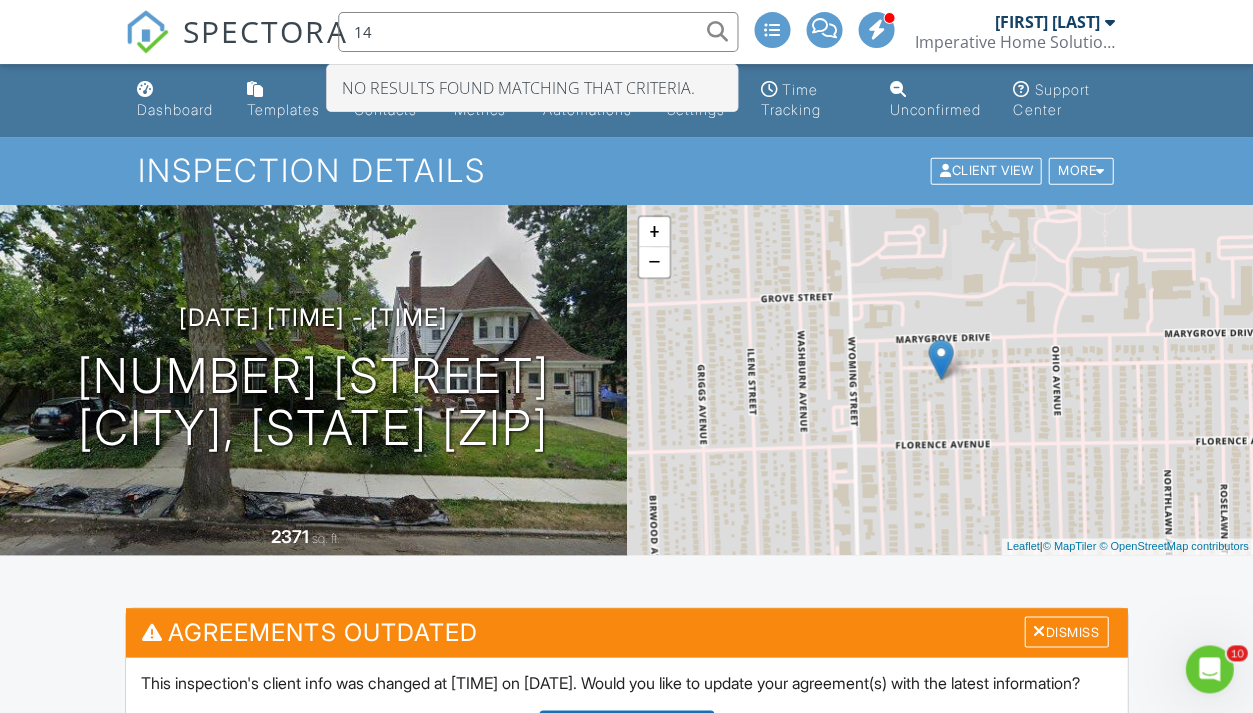 type on "1" 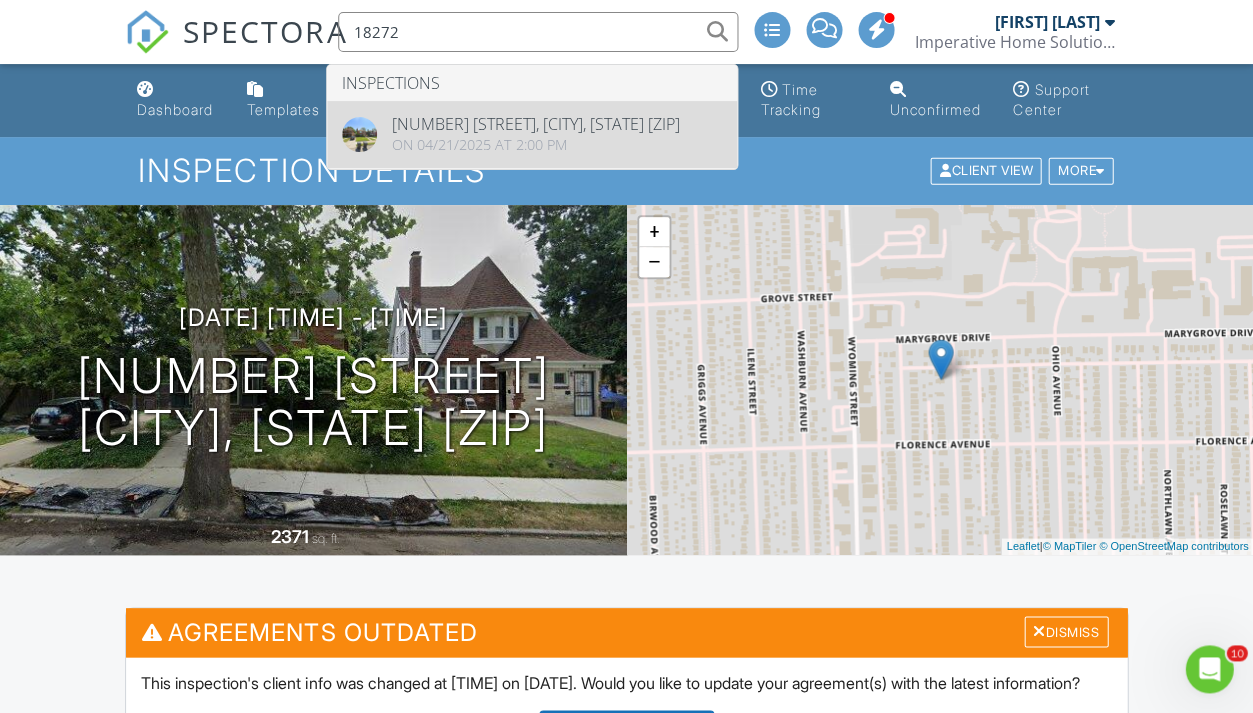 type on "18272" 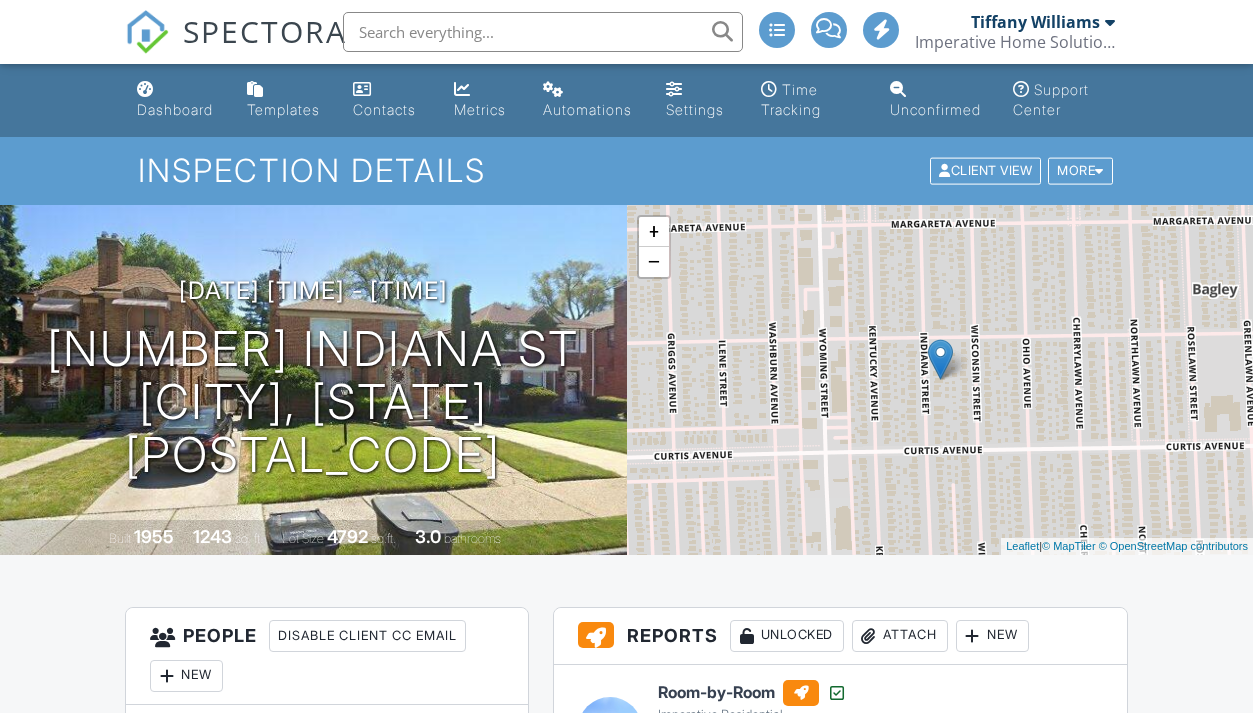 scroll, scrollTop: 620, scrollLeft: 0, axis: vertical 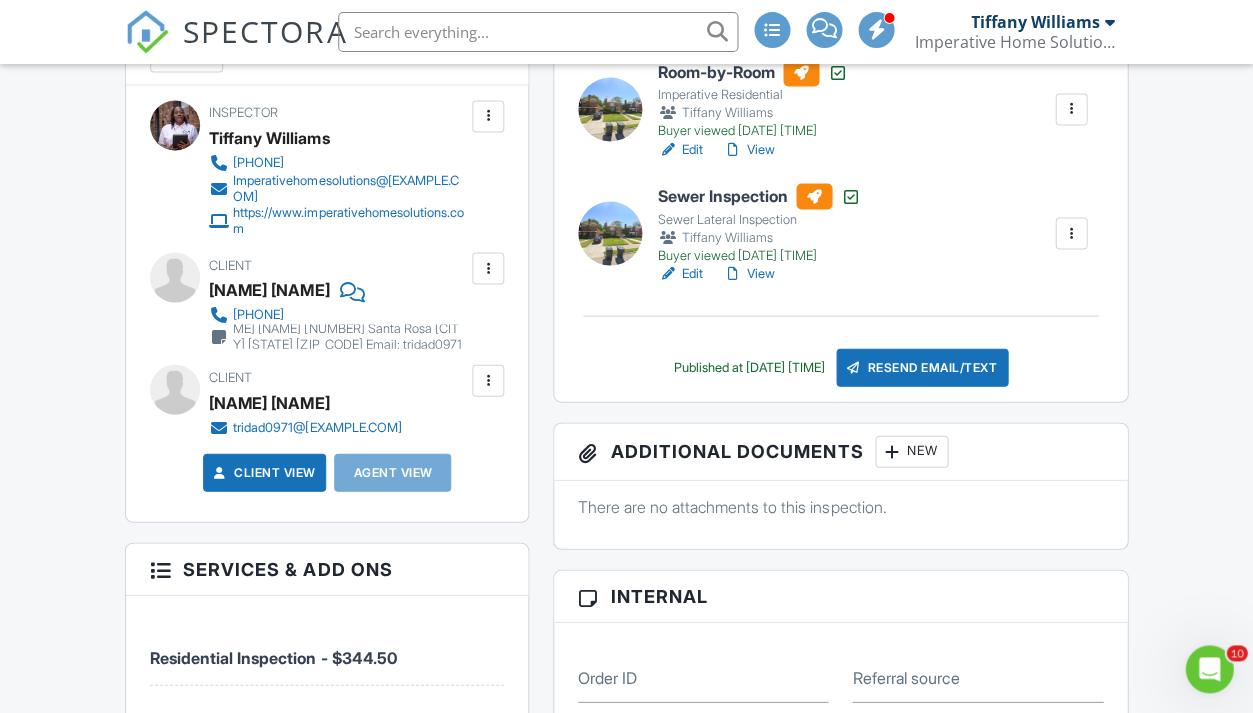 click at bounding box center (488, 268) 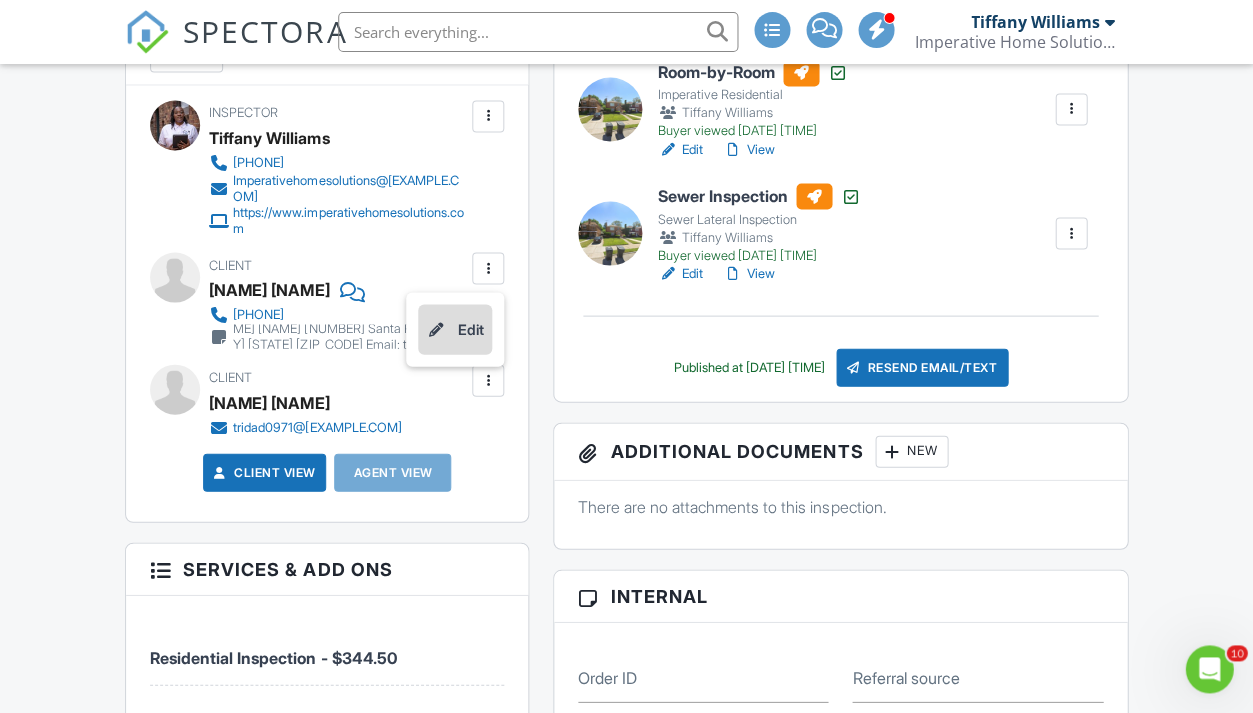 click on "Edit" at bounding box center (455, 329) 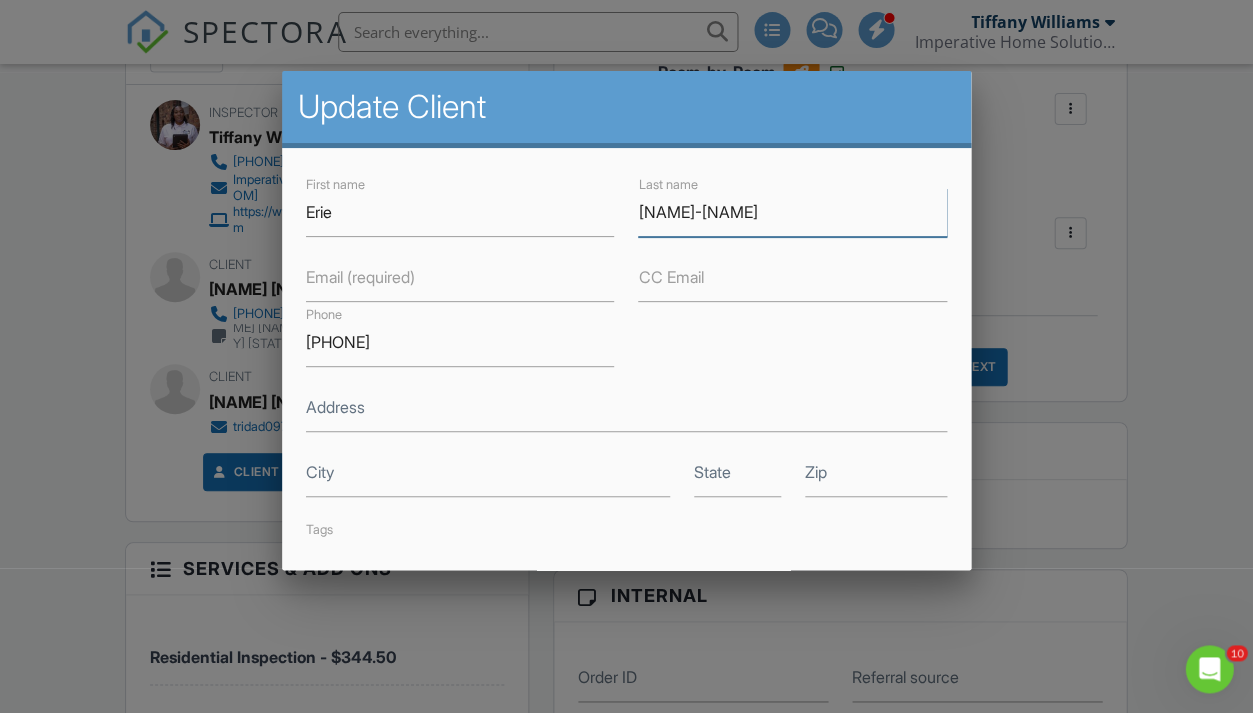 drag, startPoint x: 733, startPoint y: 213, endPoint x: 633, endPoint y: 213, distance: 100 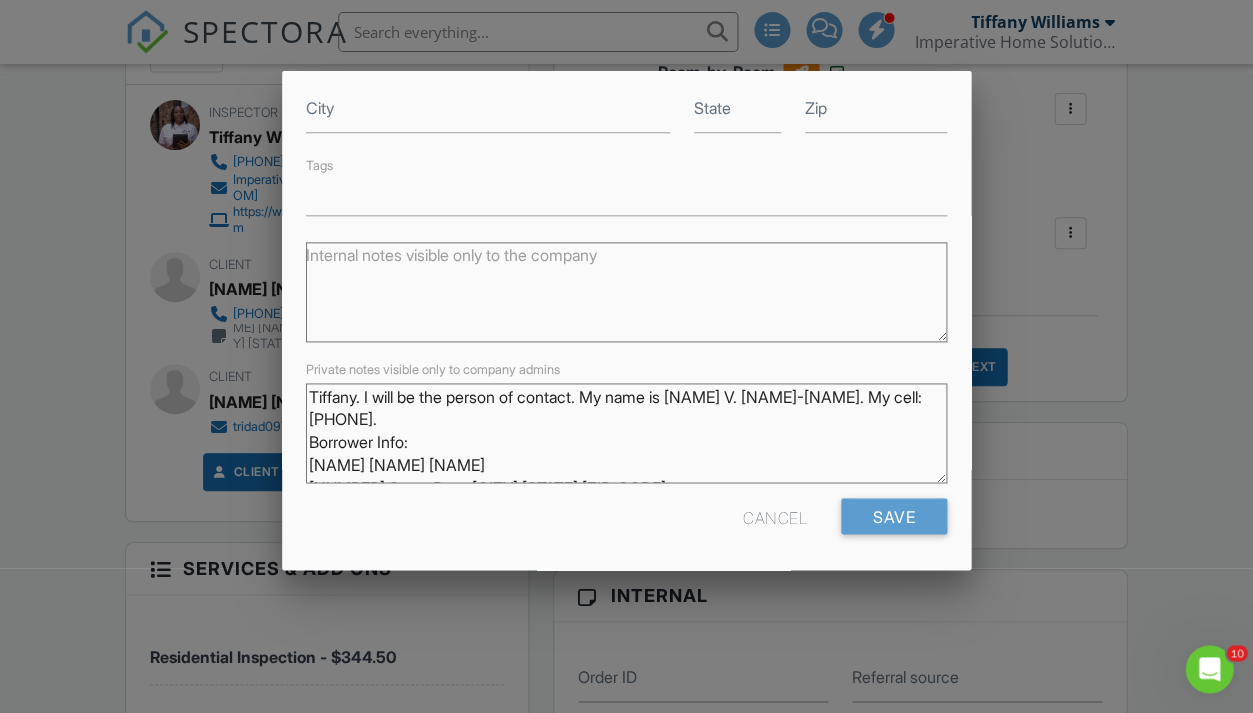 scroll, scrollTop: 363, scrollLeft: 0, axis: vertical 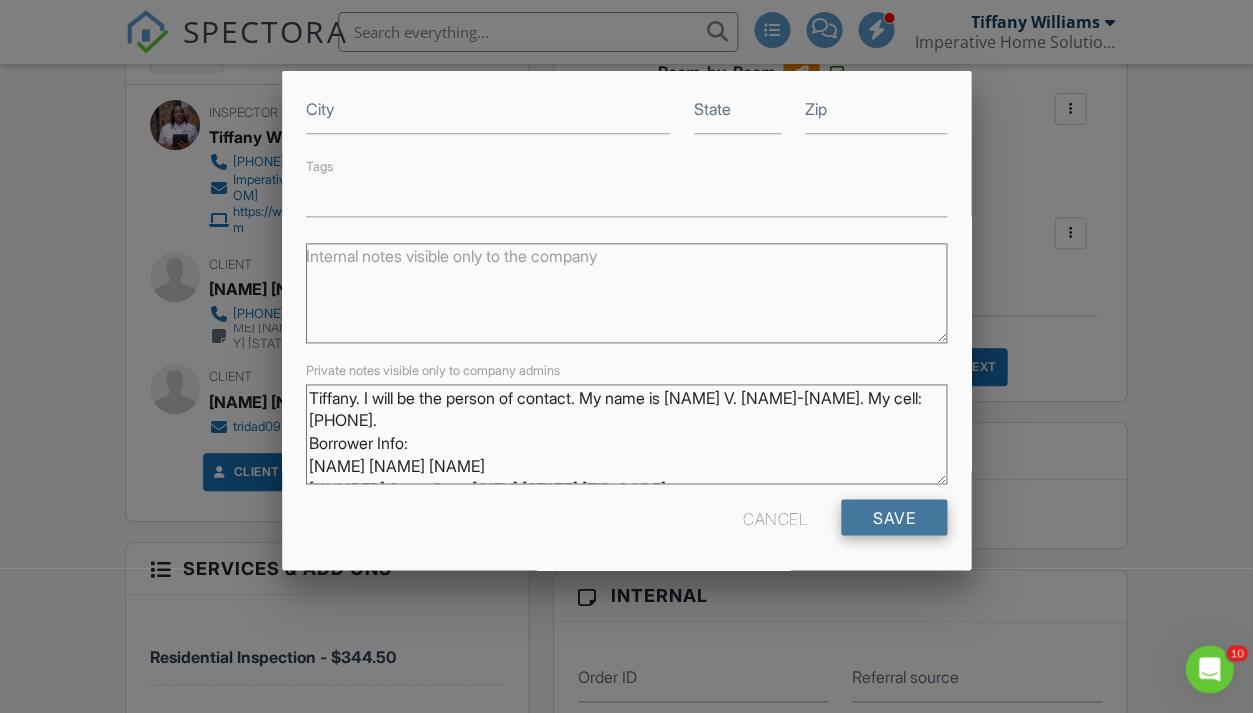 click on "Save" at bounding box center [894, 517] 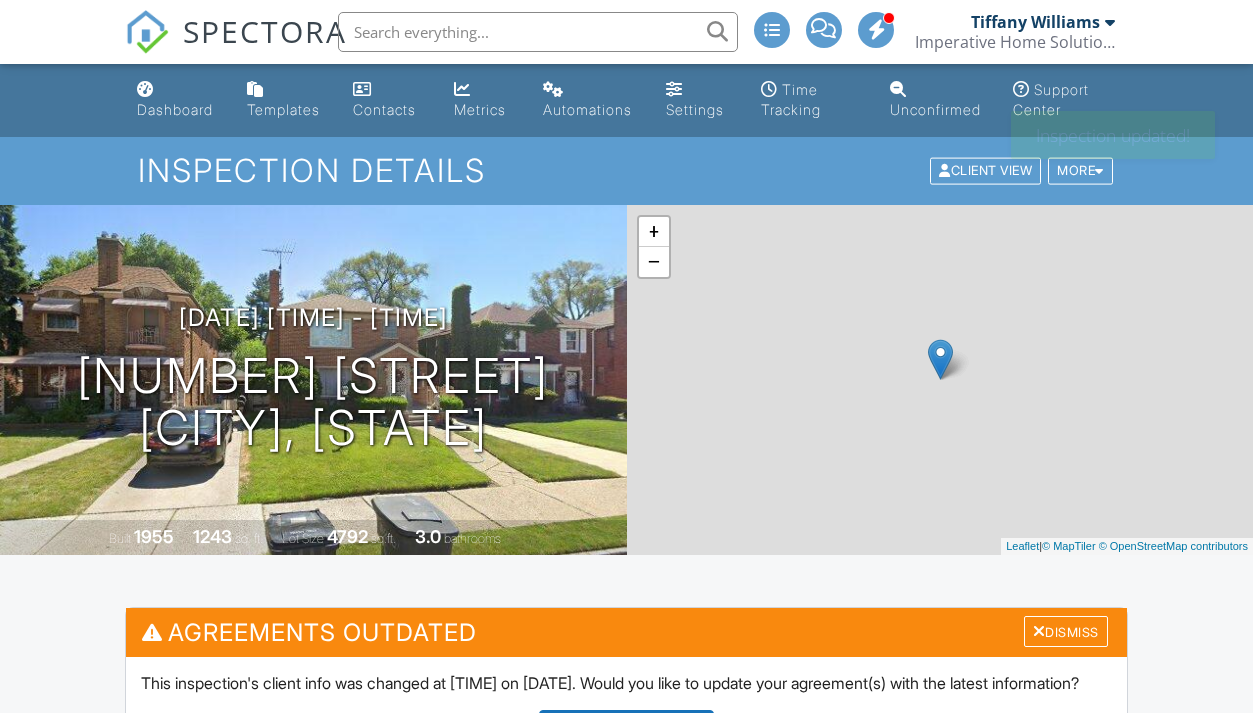 click at bounding box center [626, 356] 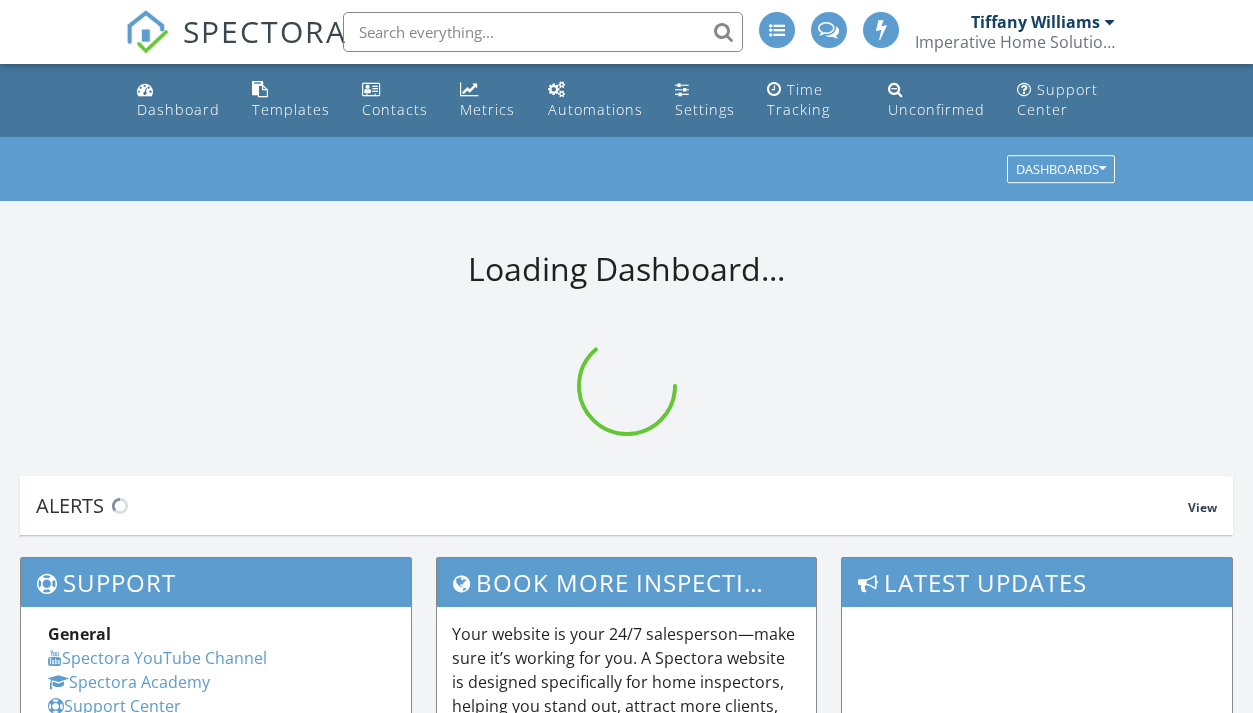 scroll, scrollTop: 0, scrollLeft: 0, axis: both 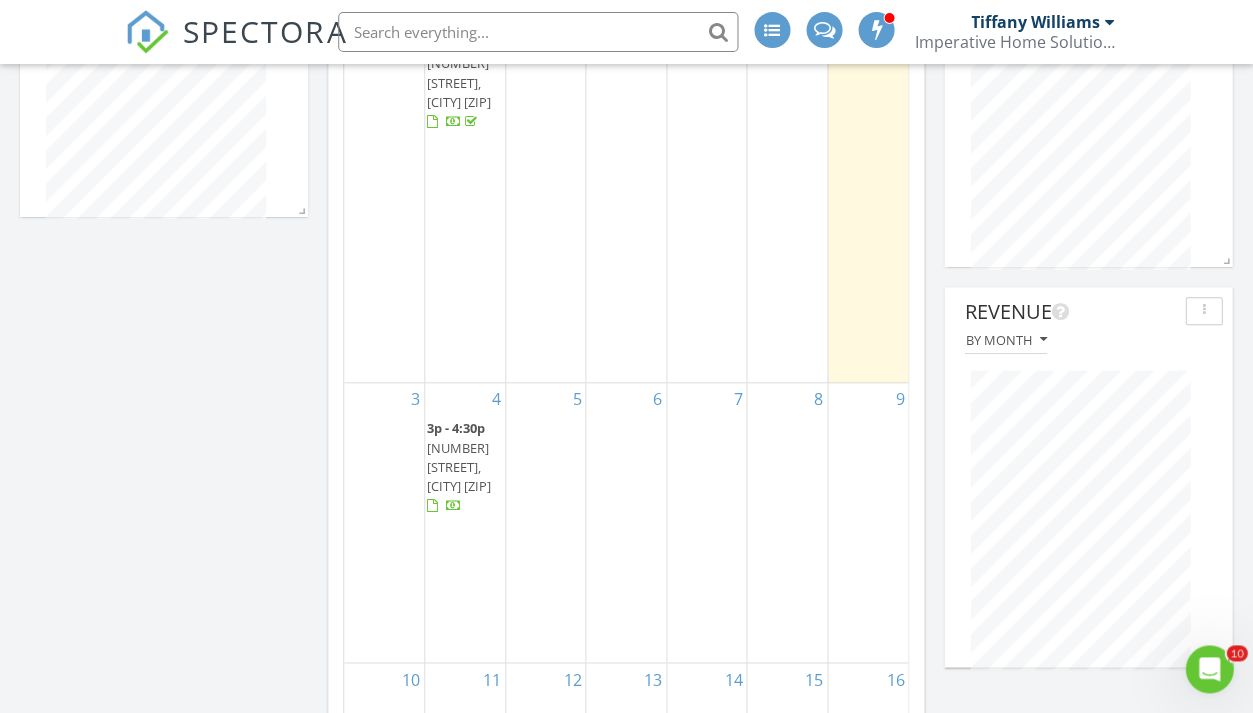 click on "[NUMBER] [STREET], [CITY] [POSTAL_CODE]" at bounding box center [459, 467] 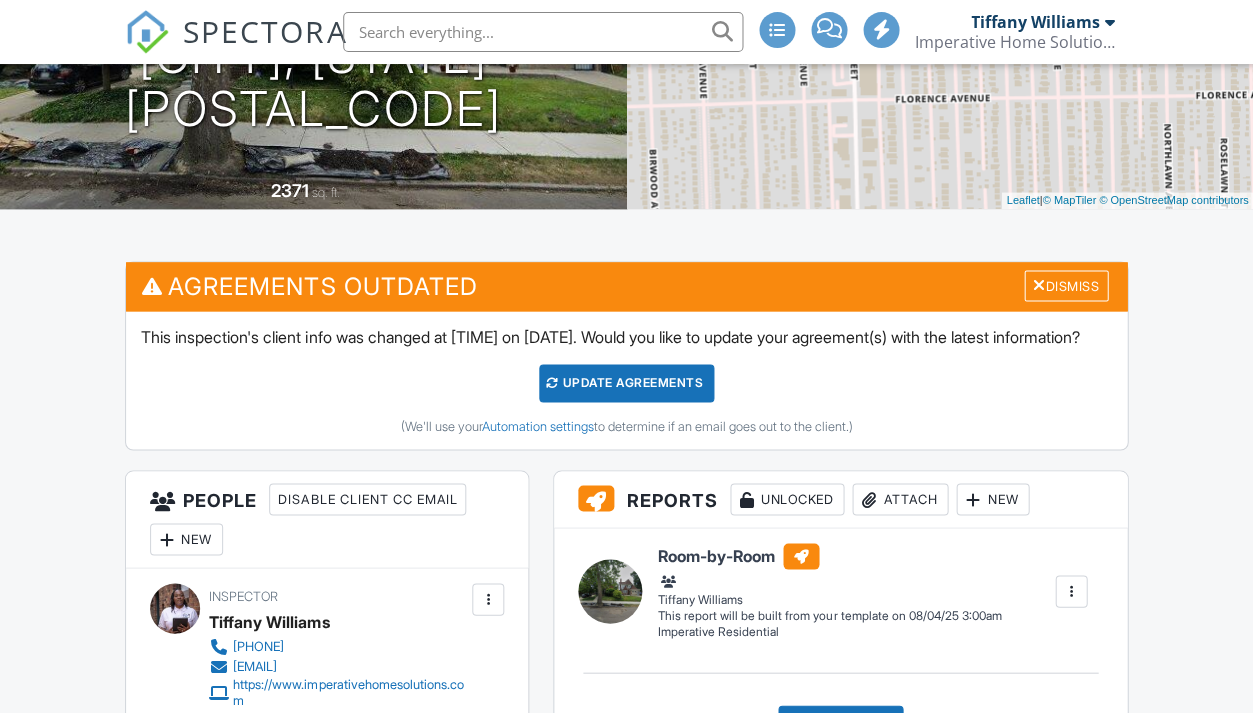 scroll, scrollTop: 347, scrollLeft: 0, axis: vertical 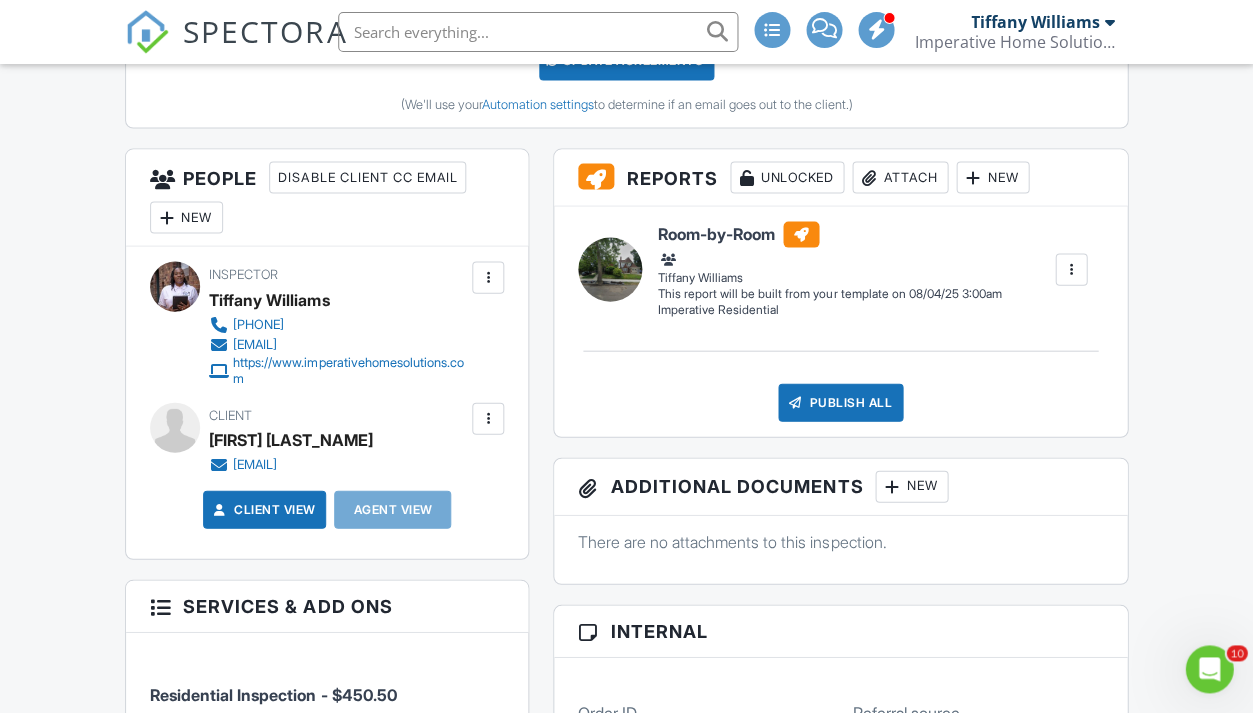 click at bounding box center (488, 418) 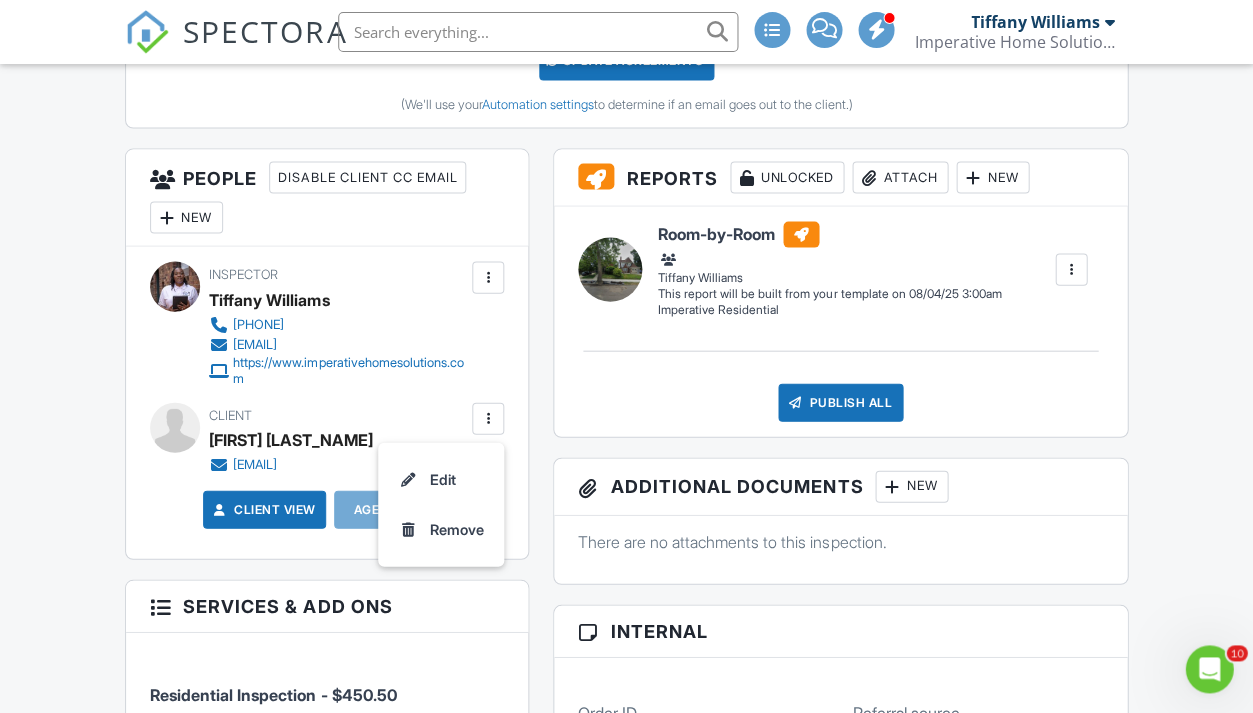 click on "Client
[FIRST] [LAST_NAME]
[EMAIL]" at bounding box center (330, 438) 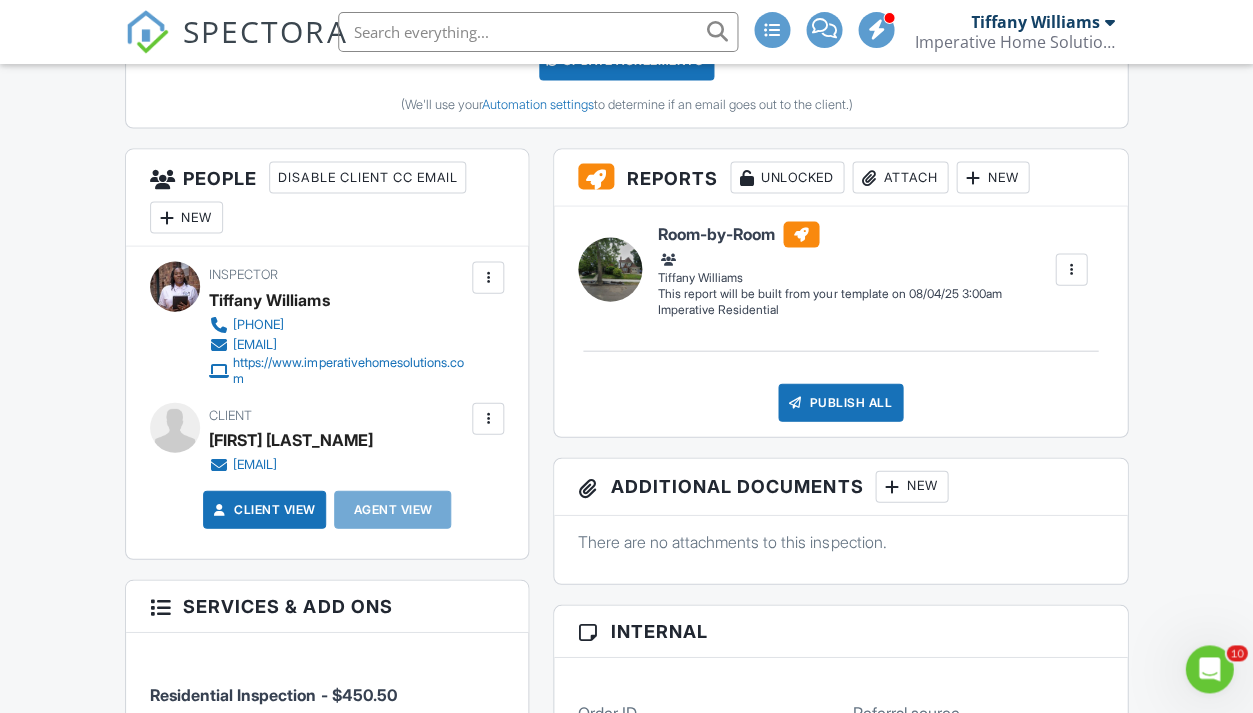 click on "New" at bounding box center [186, 217] 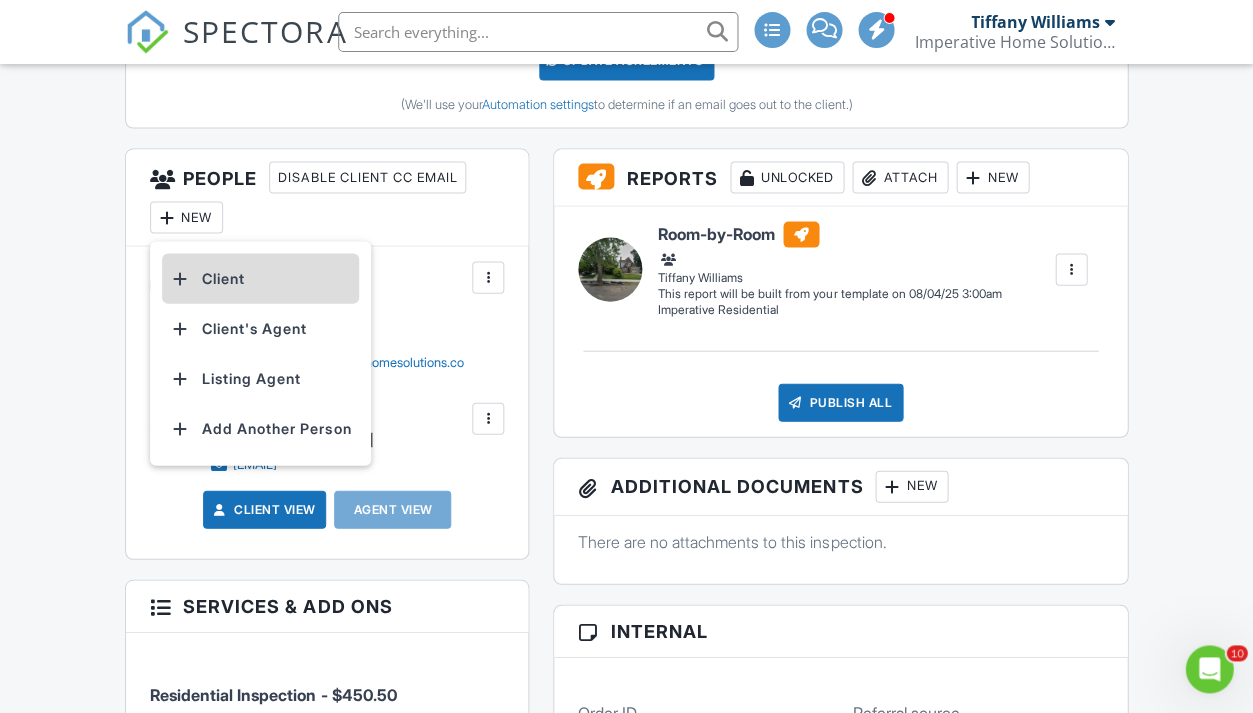 click on "Client" at bounding box center (260, 278) 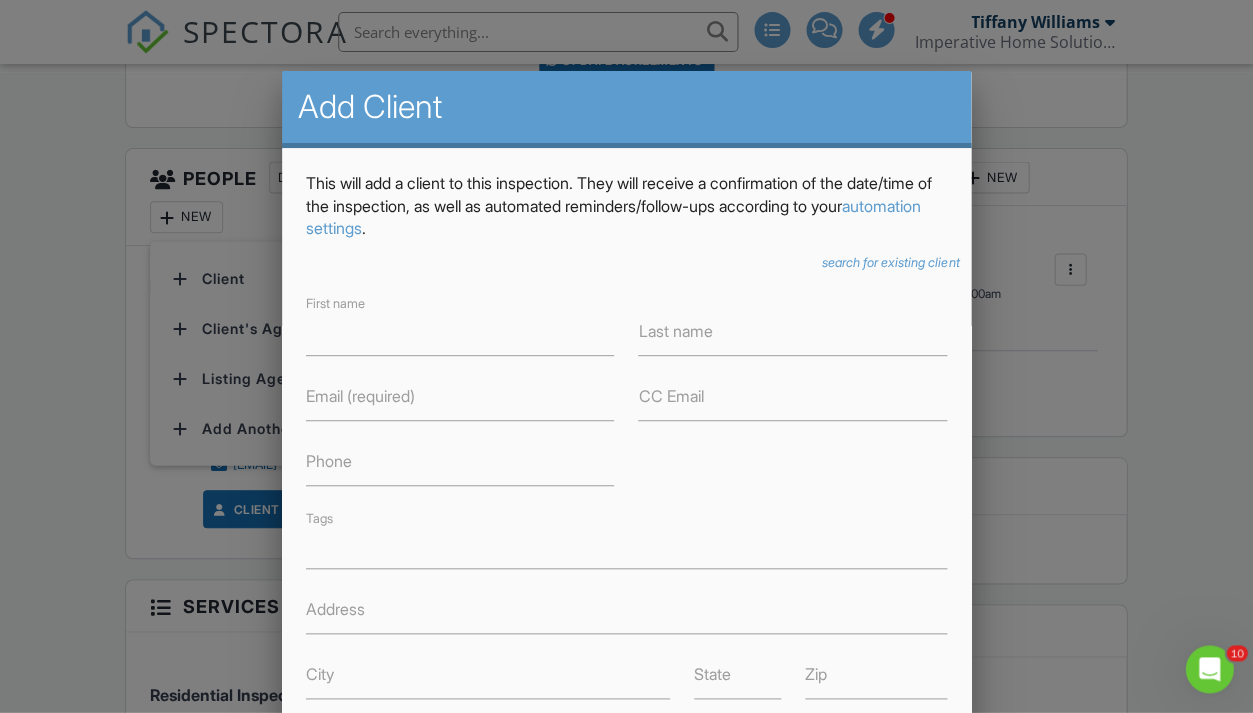 click on "search for existing client" at bounding box center (890, 262) 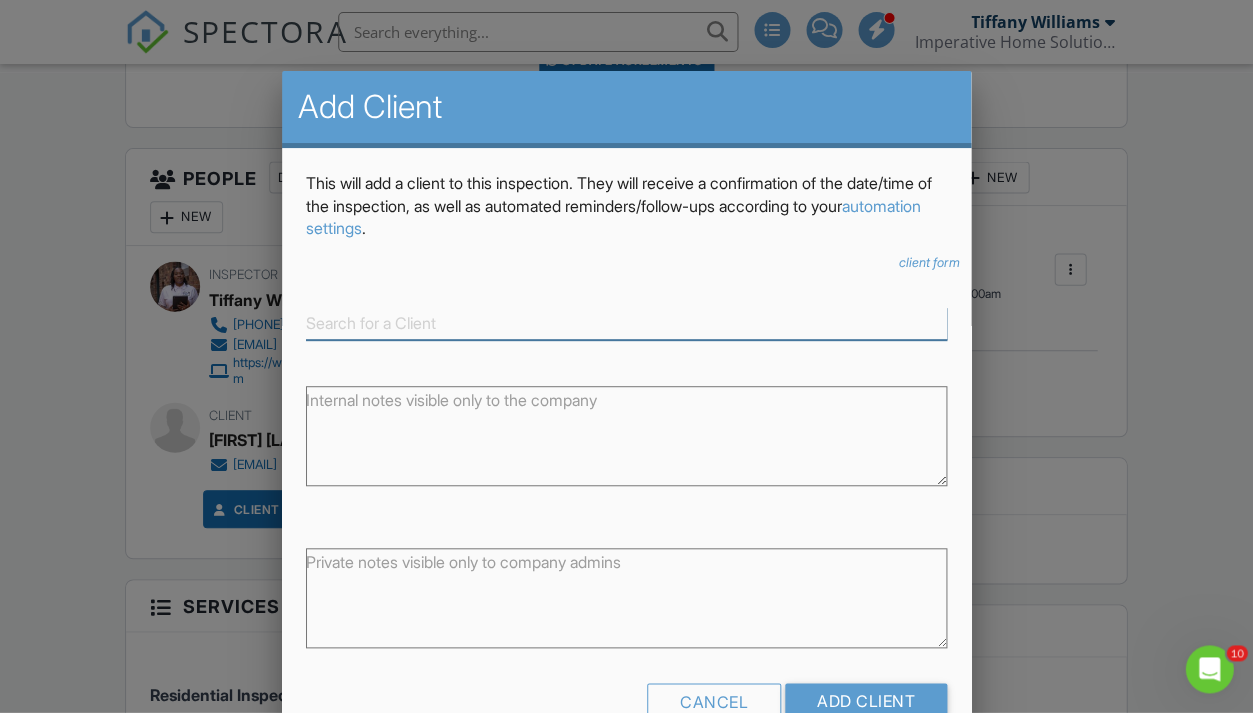 click at bounding box center [626, 323] 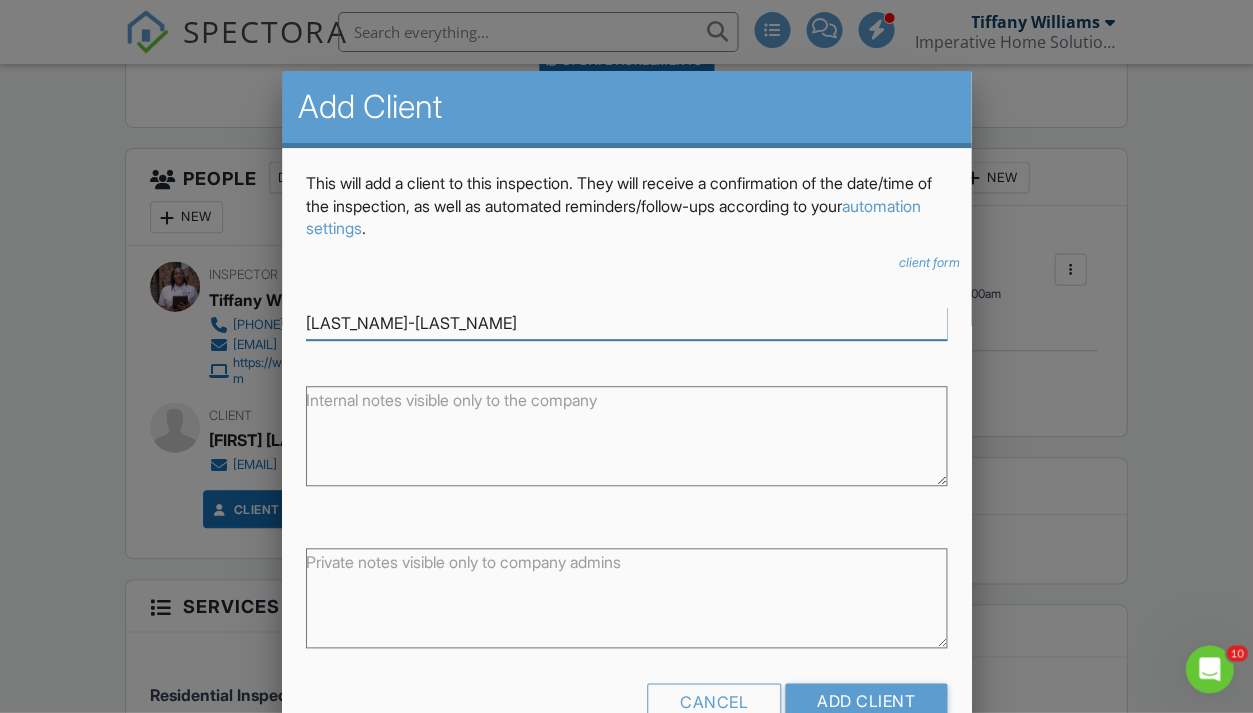 type on "[LAST]-[LAST]" 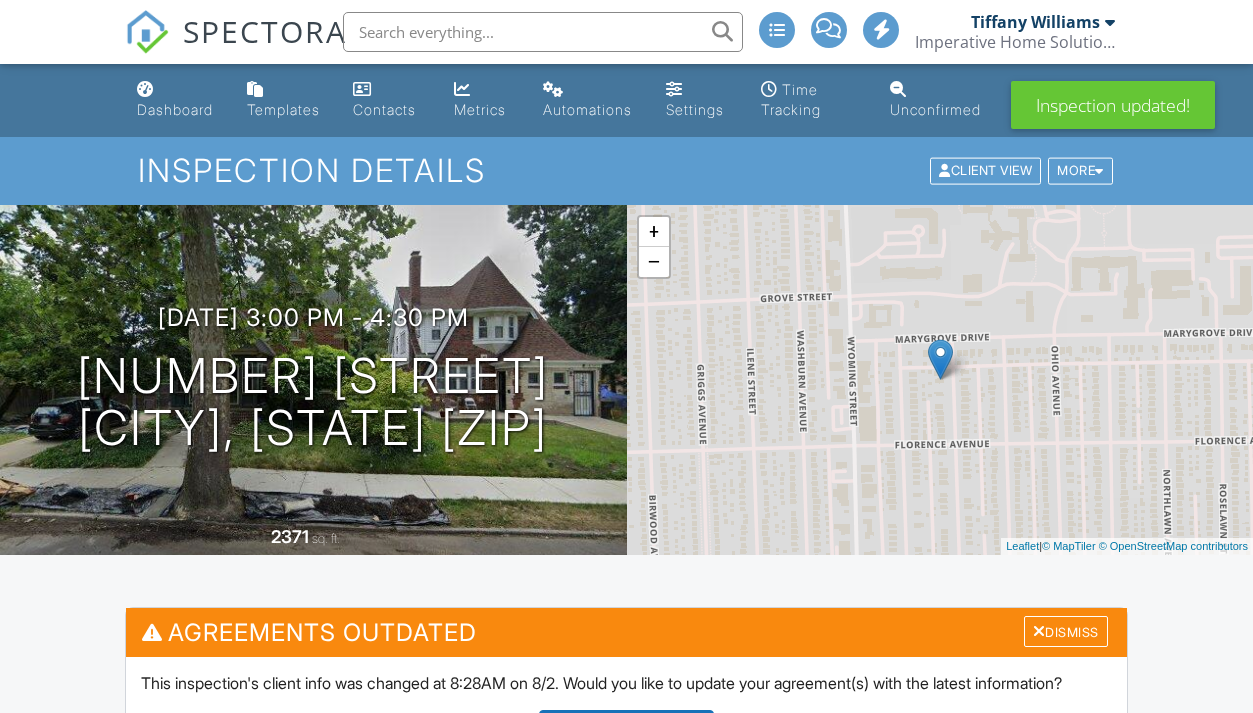 scroll, scrollTop: 811, scrollLeft: 0, axis: vertical 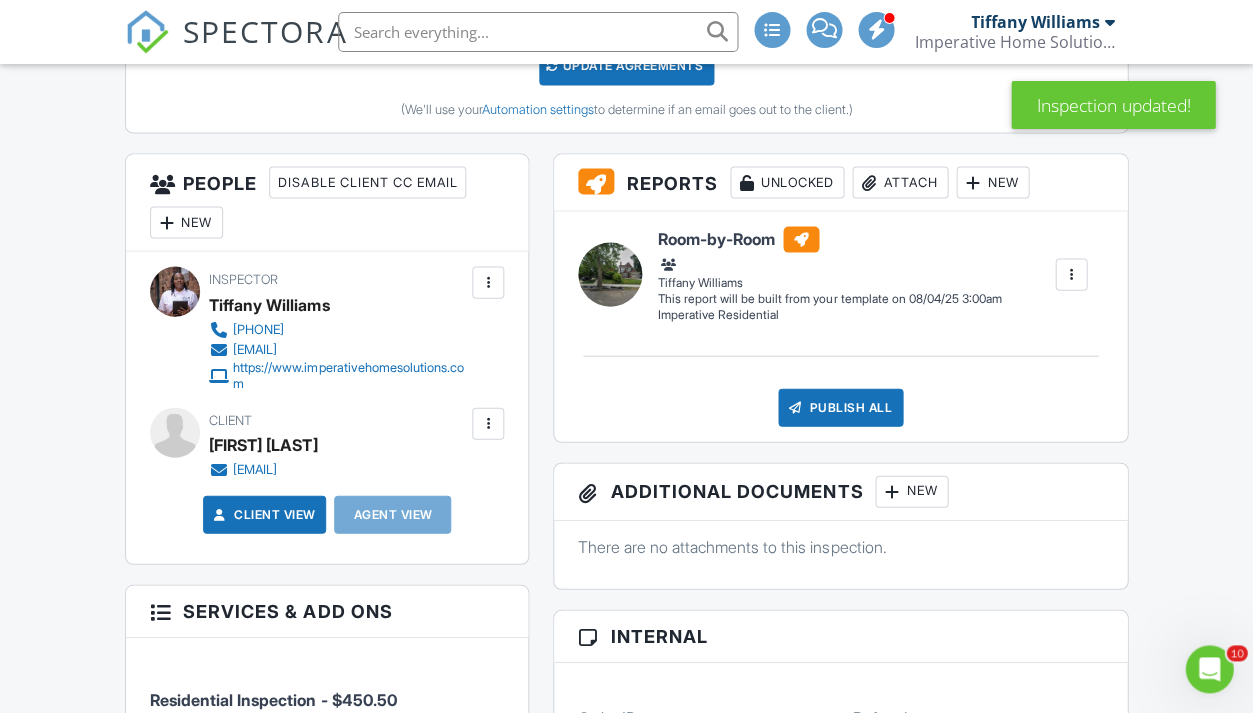 click on "New" at bounding box center [186, 222] 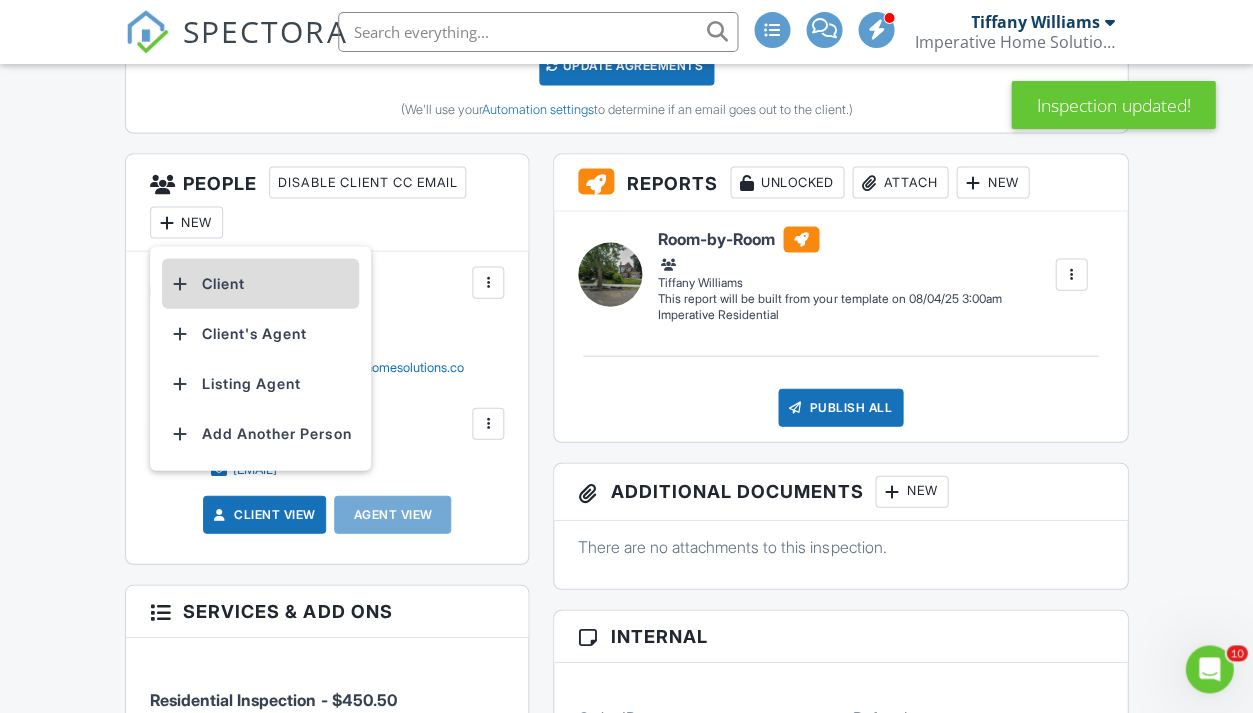 click on "Client" at bounding box center [260, 283] 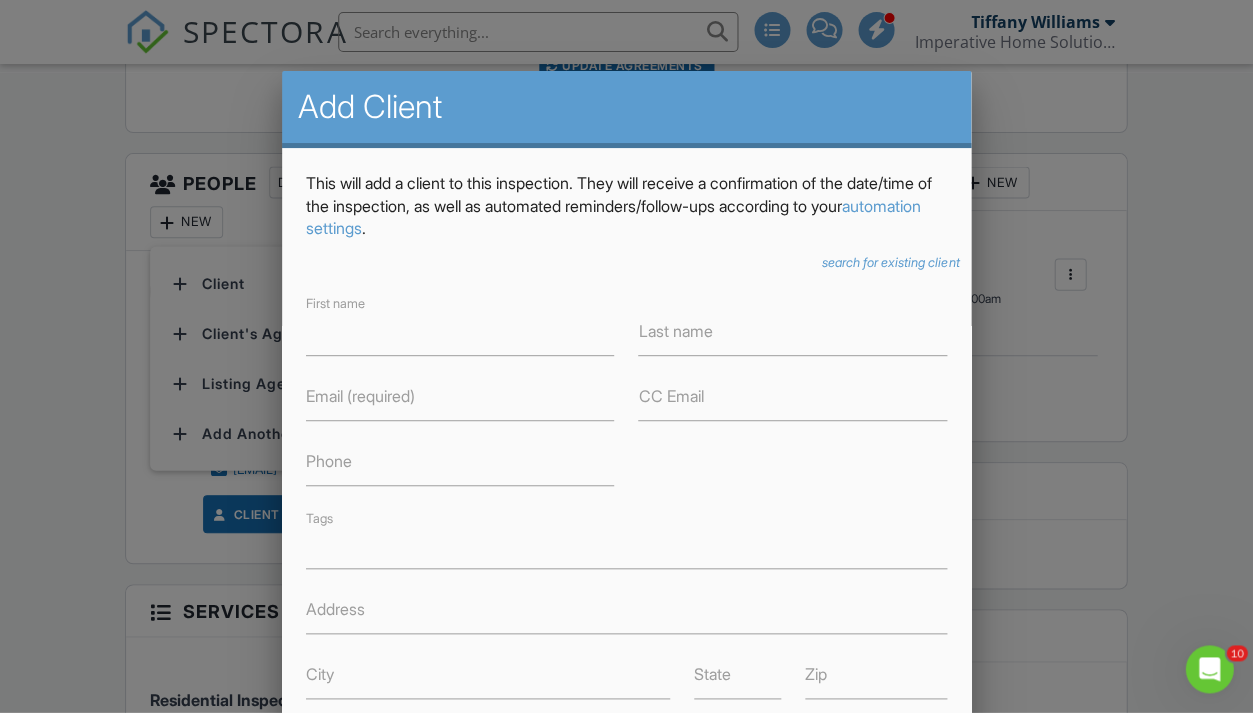 click on "search for existing client" at bounding box center [890, 262] 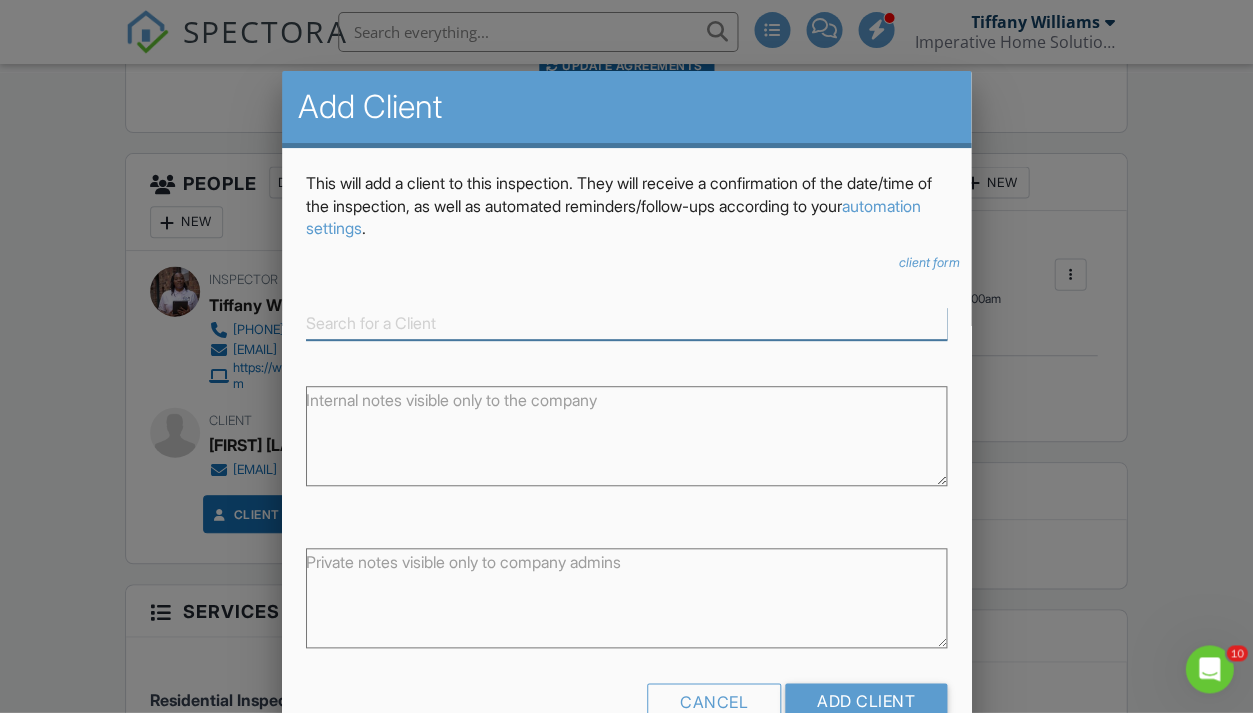 click at bounding box center [626, 323] 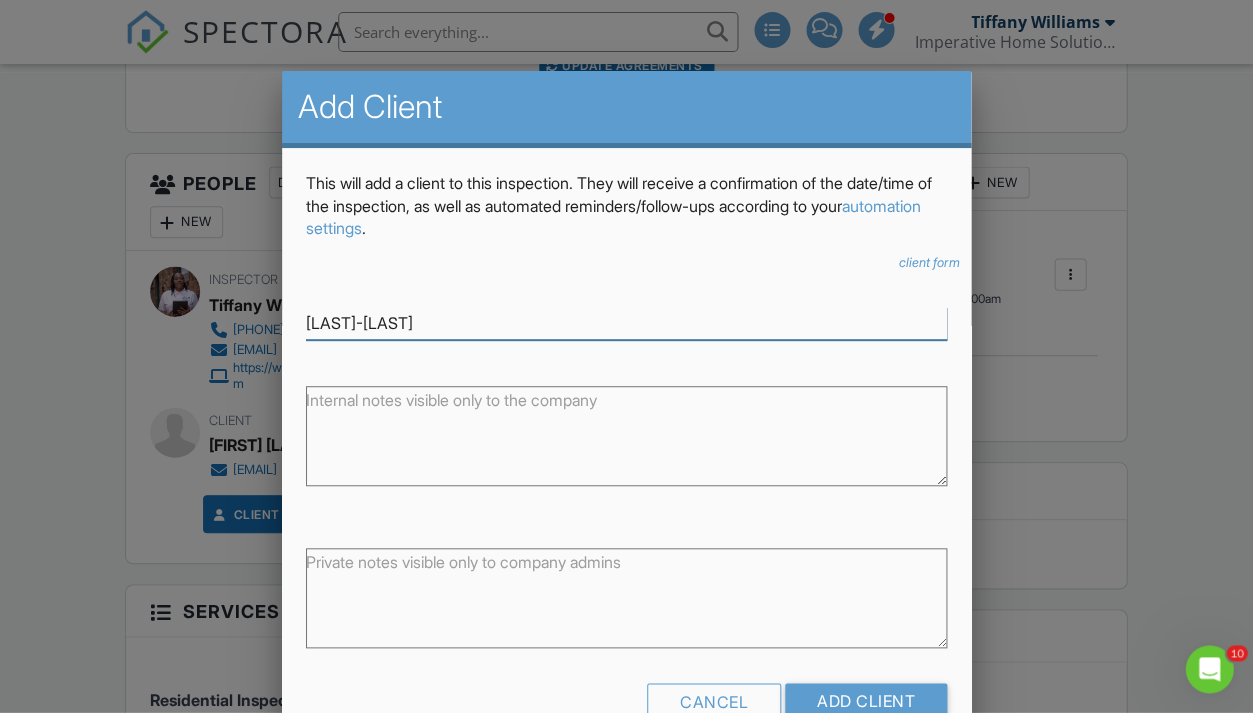 type on "[LAST]" 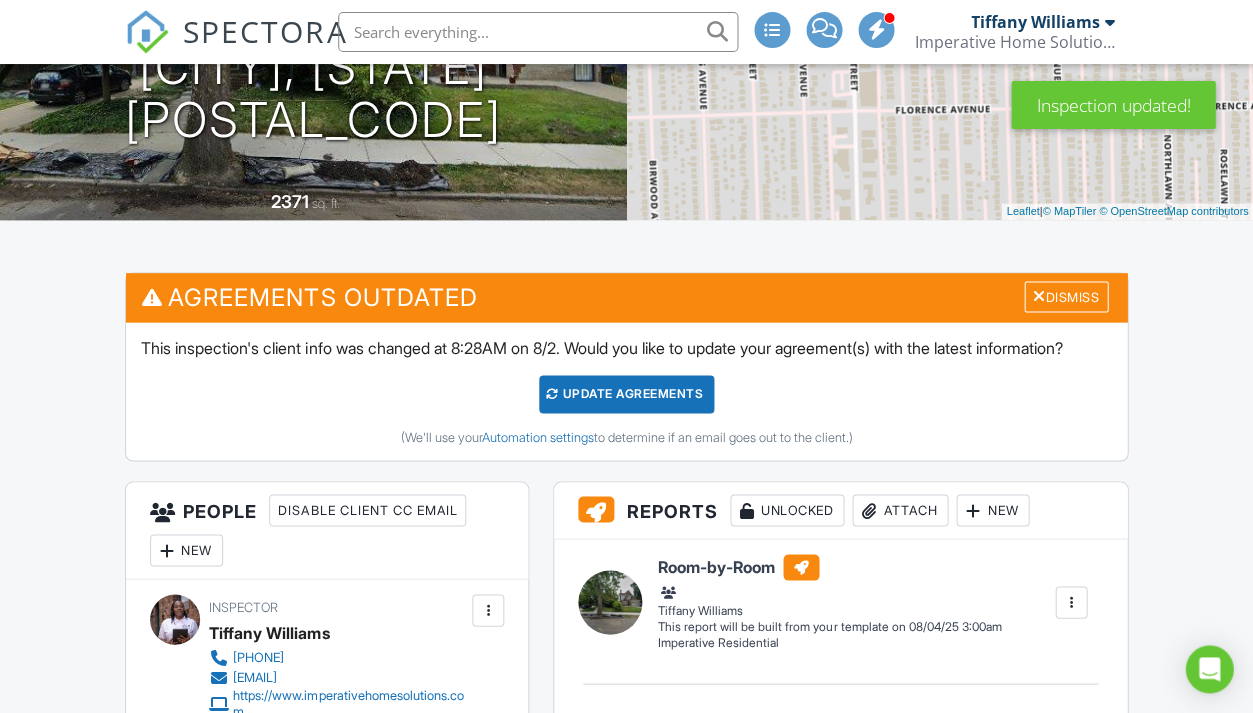scroll, scrollTop: 336, scrollLeft: 0, axis: vertical 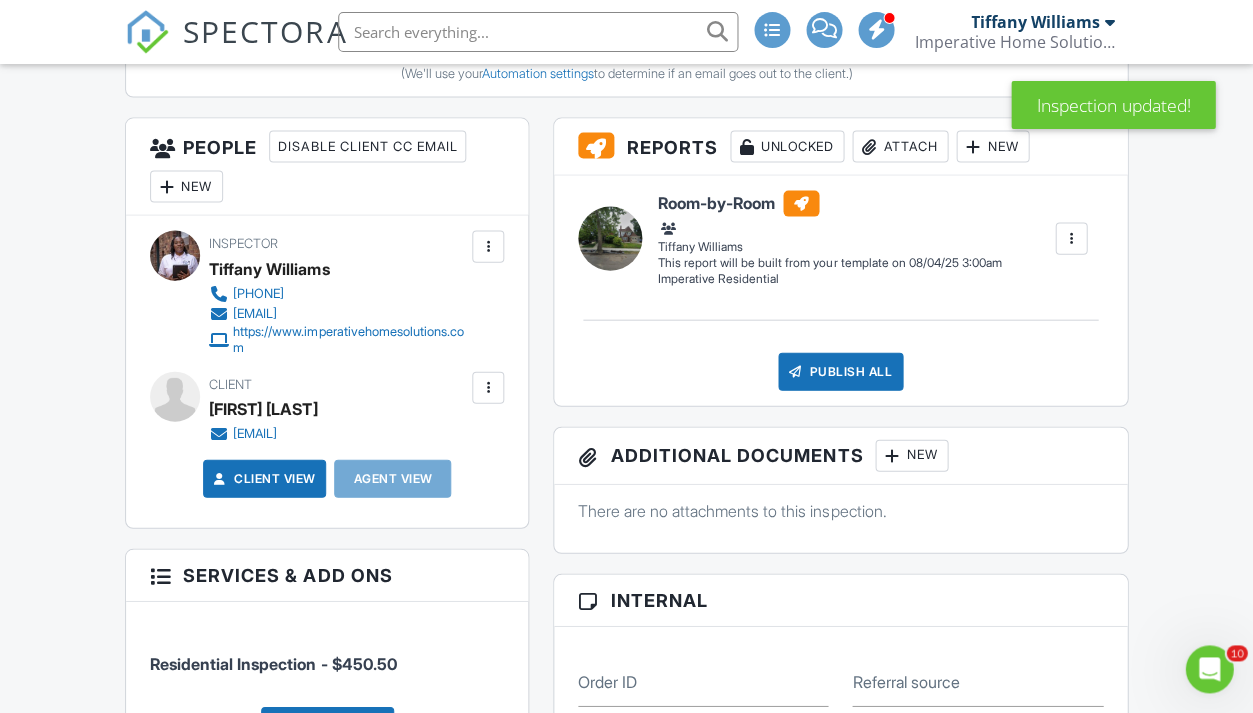 click on "New" at bounding box center (186, 186) 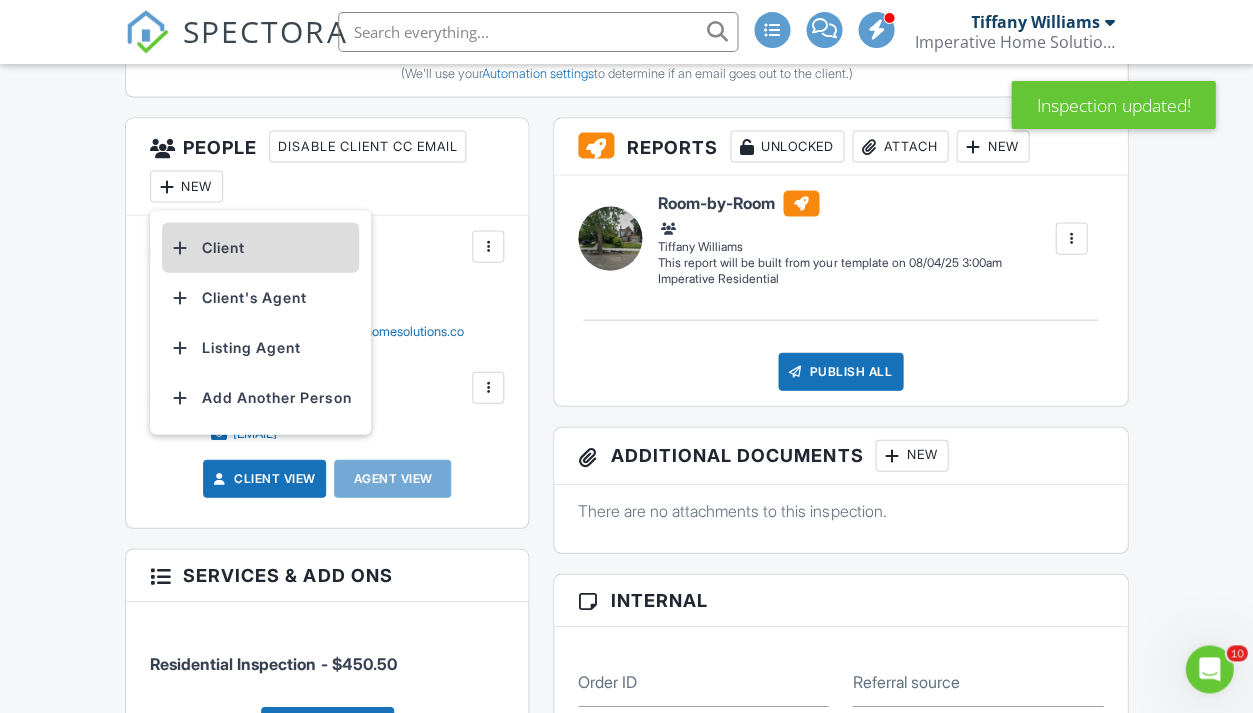 click on "Client" at bounding box center (260, 247) 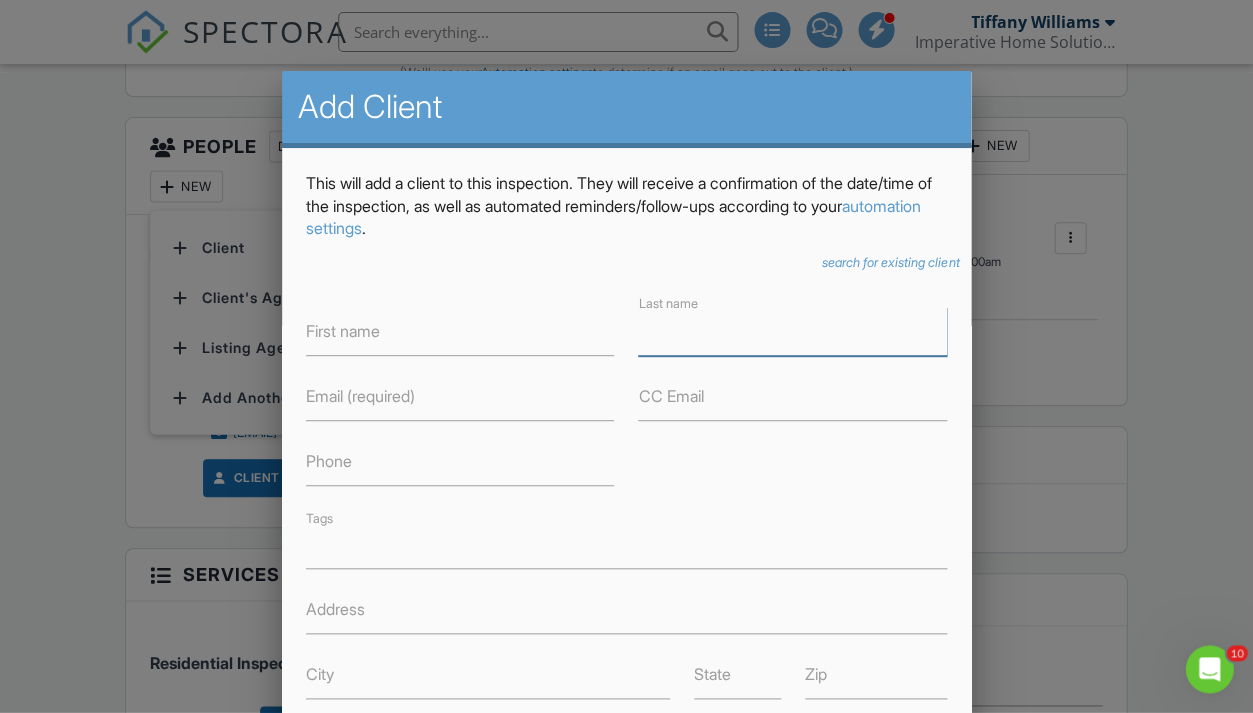 paste on "Nash-Ash" 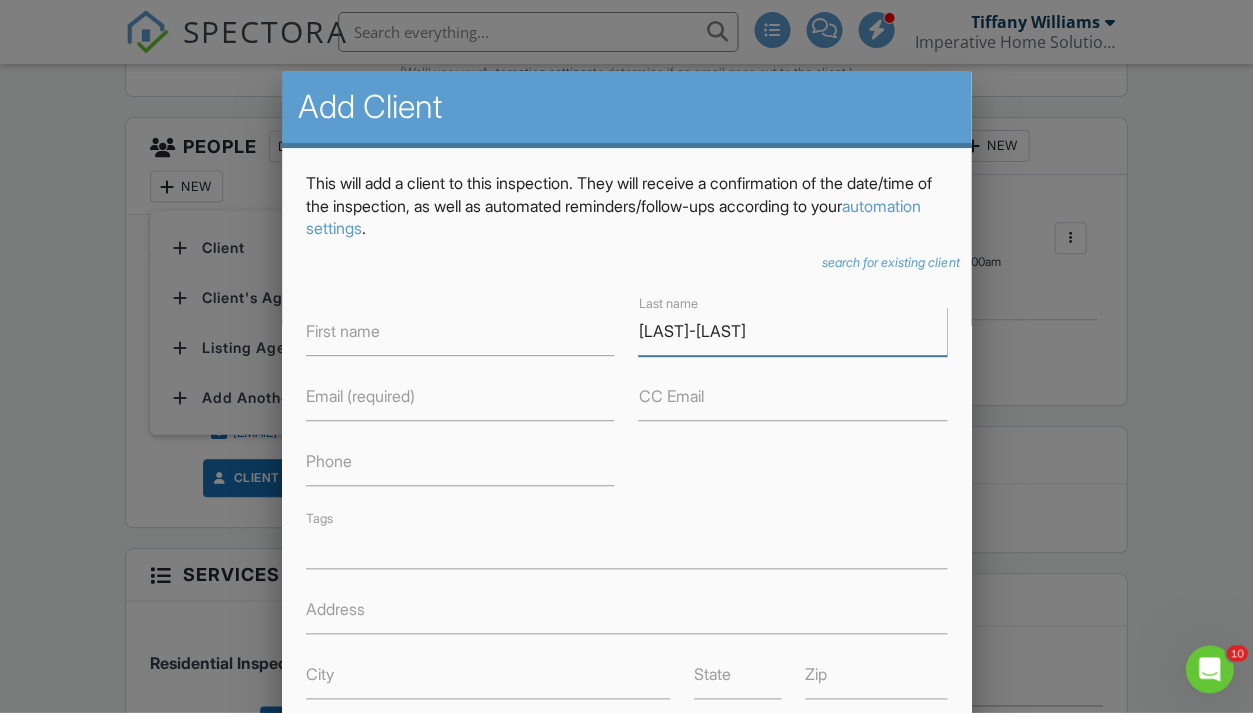 type on "Nash-Ash" 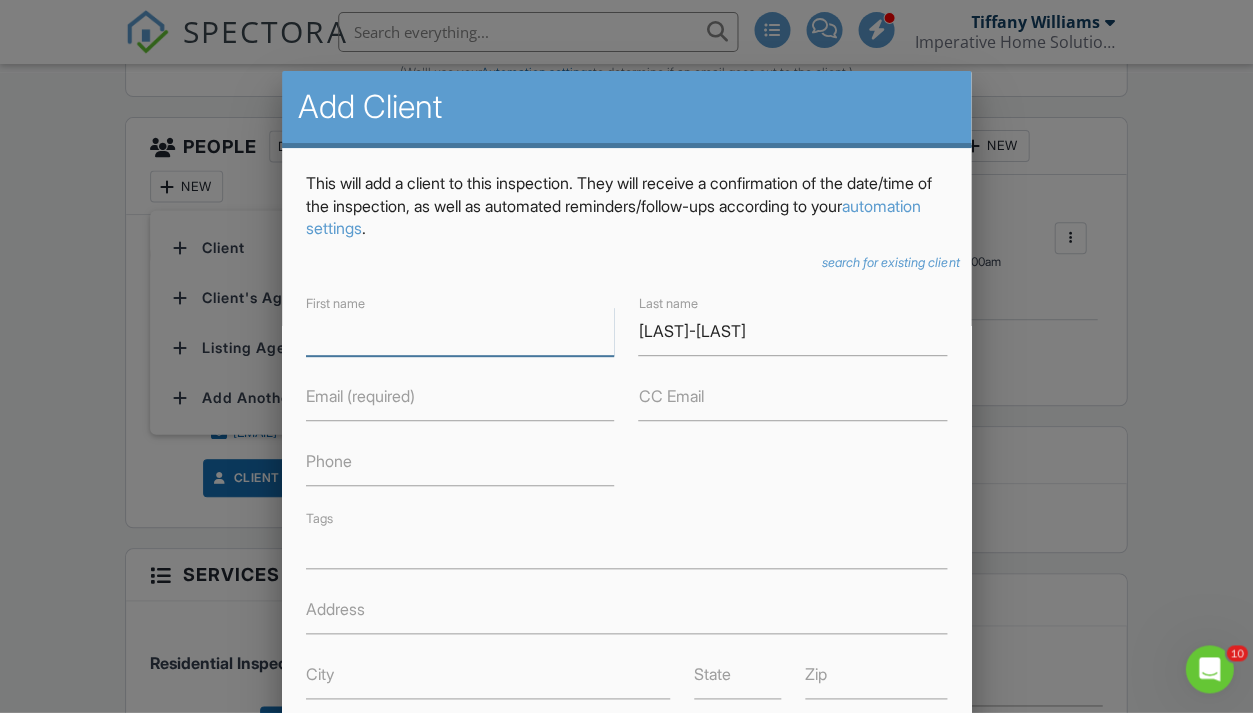 click on "First name" at bounding box center (460, 331) 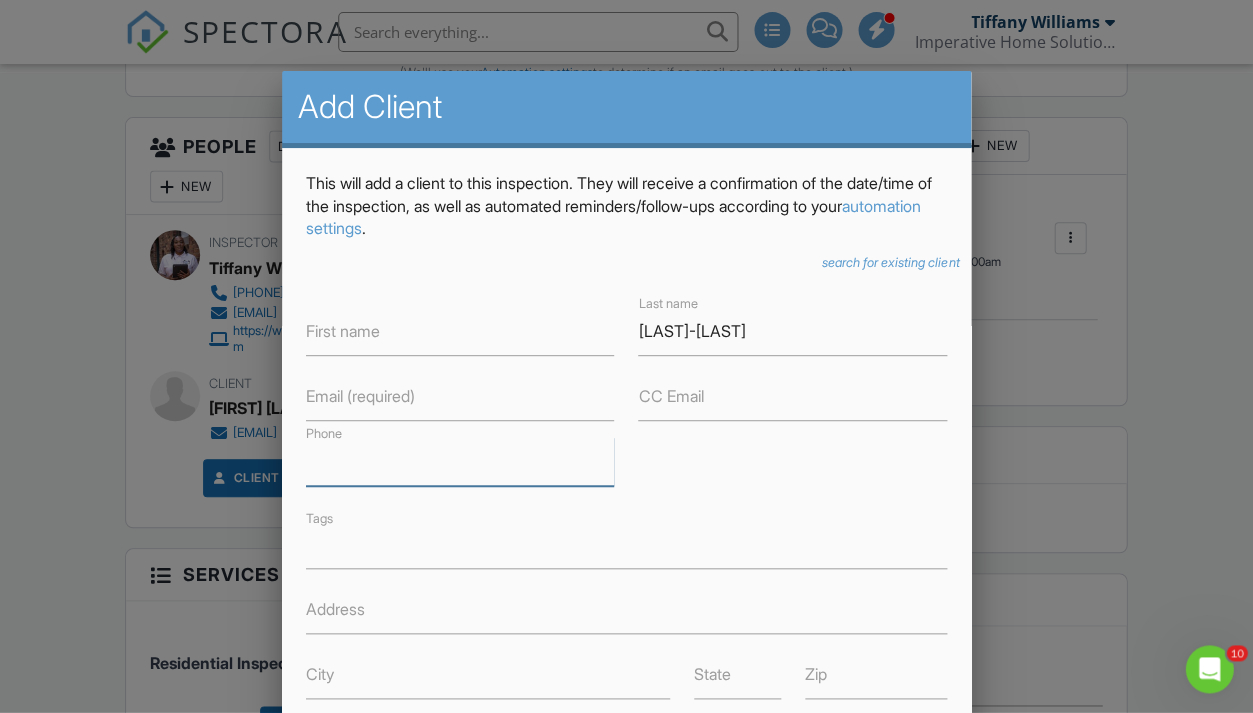 paste on "313 300- 7310" 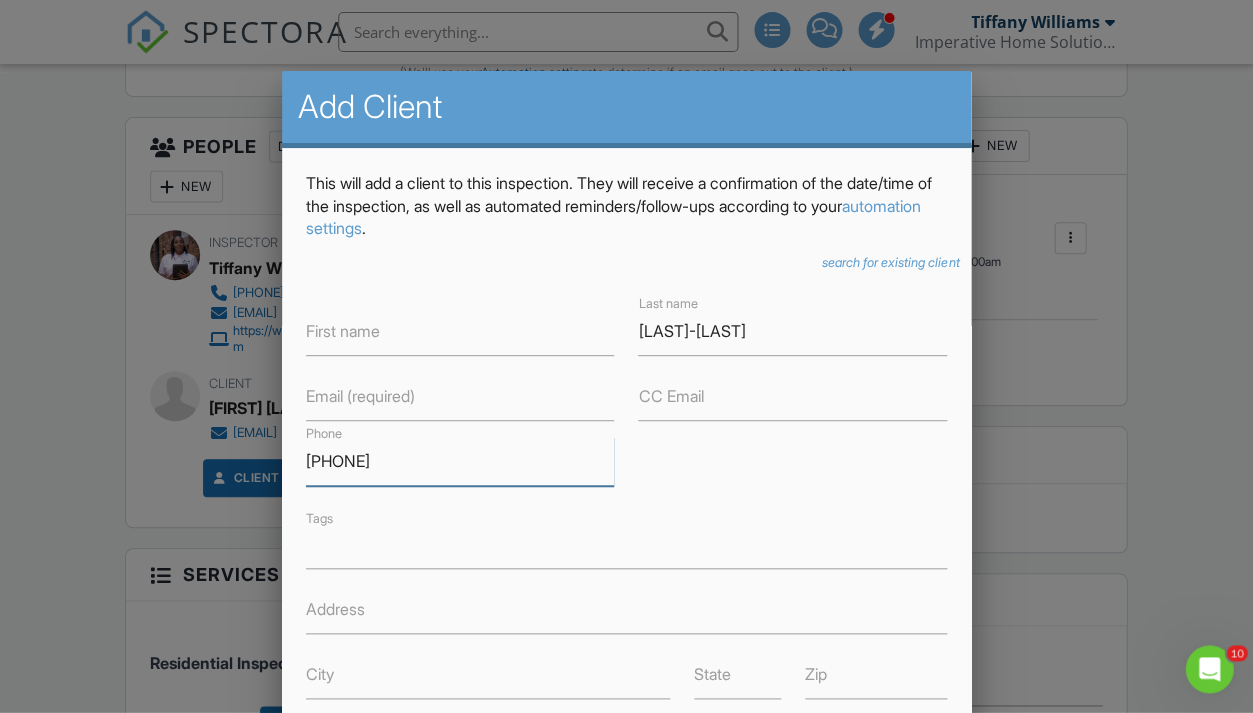 type on "313 300- 7310" 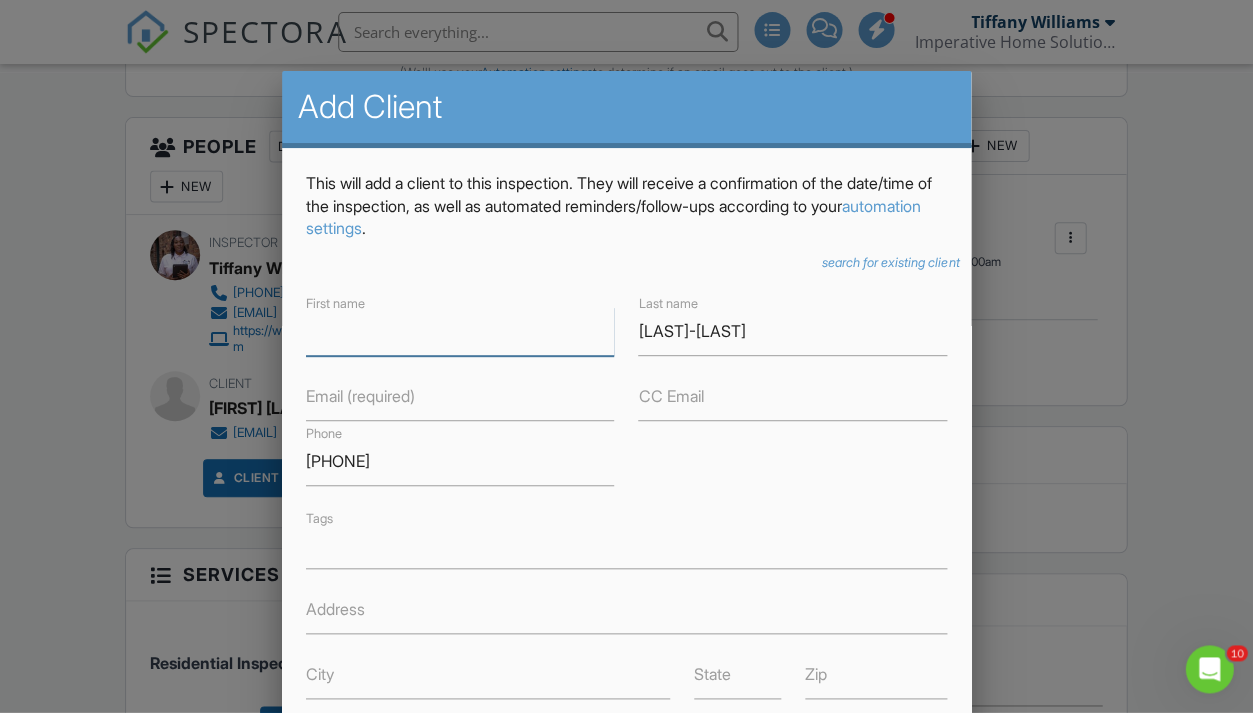 click on "First name" at bounding box center [460, 331] 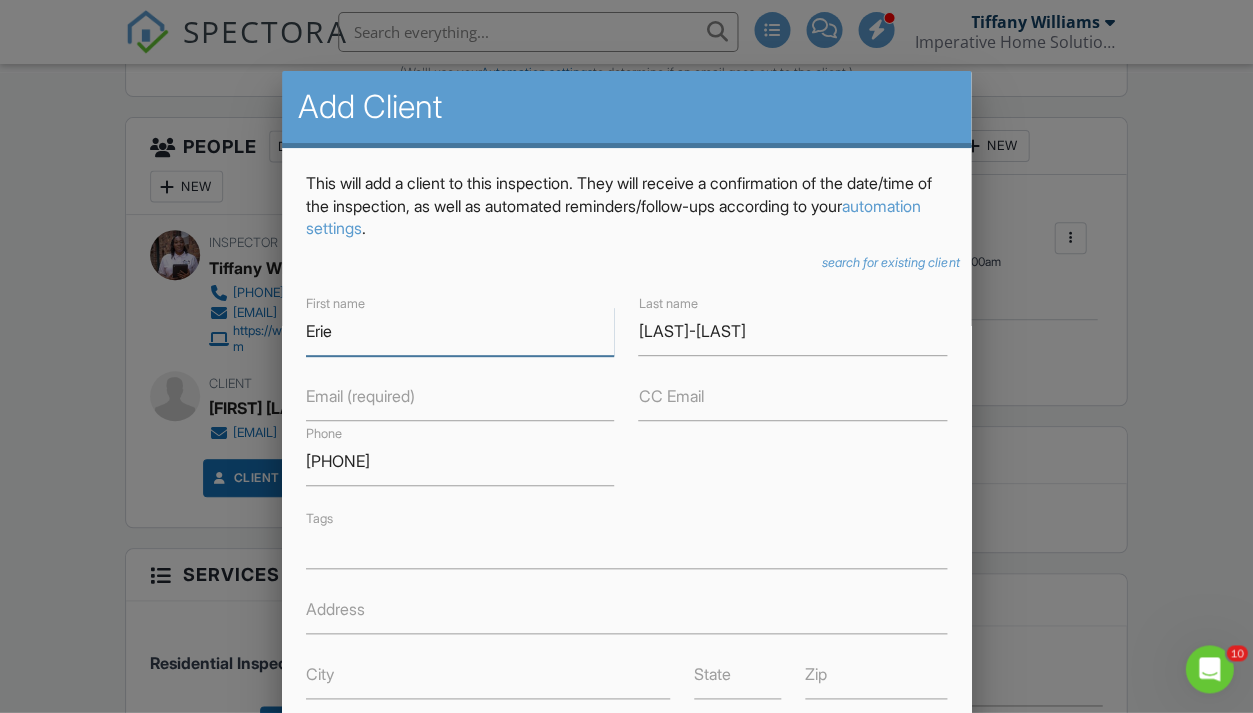 type on "Erie" 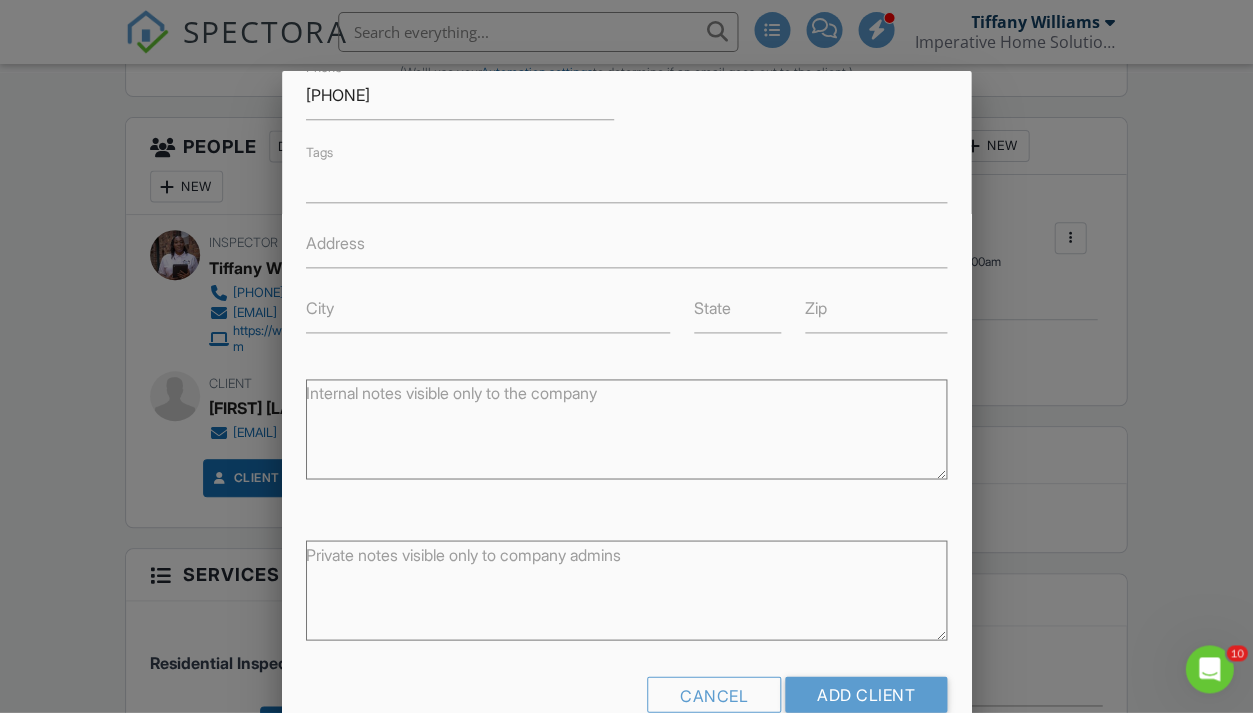 scroll, scrollTop: 364, scrollLeft: 0, axis: vertical 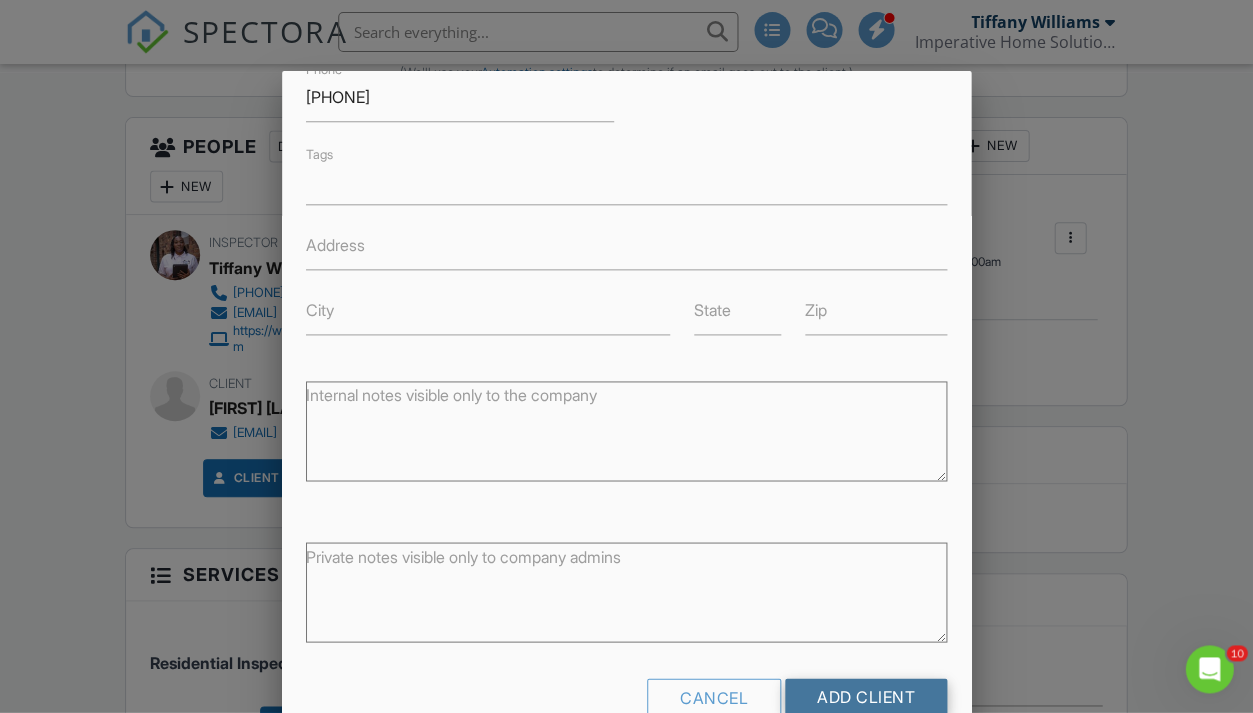 click on "Add Client" at bounding box center [866, 696] 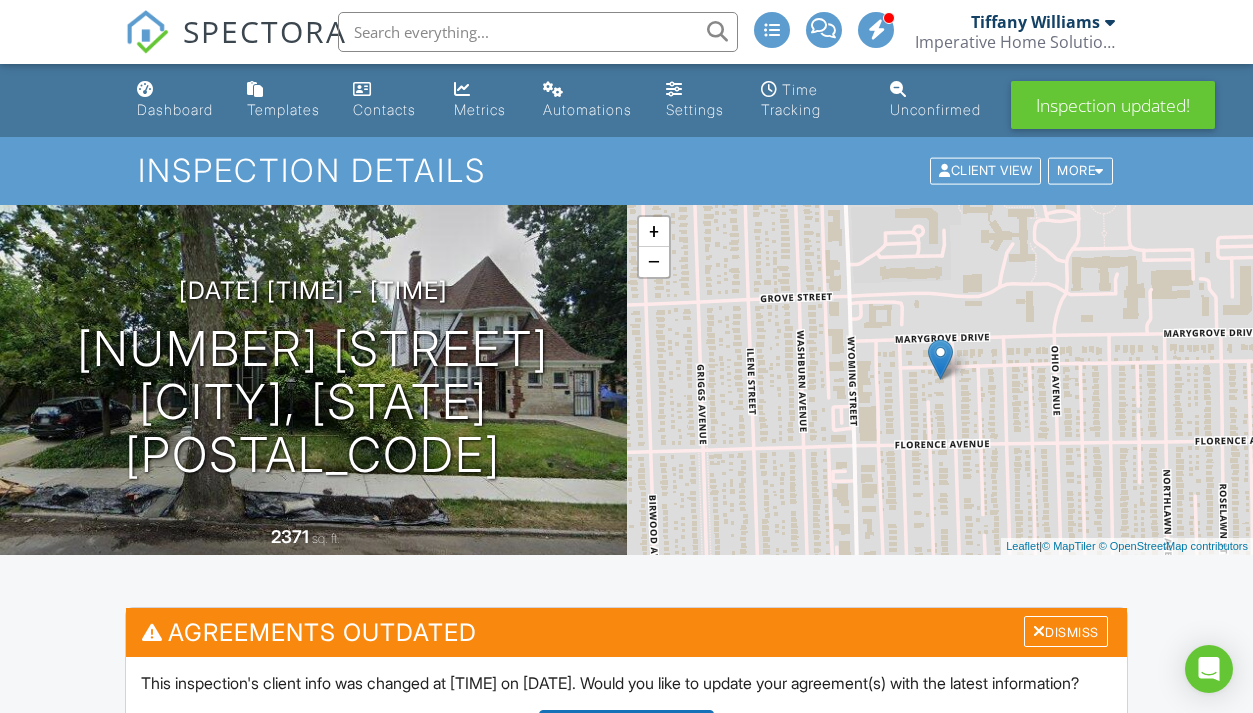 scroll, scrollTop: 0, scrollLeft: 0, axis: both 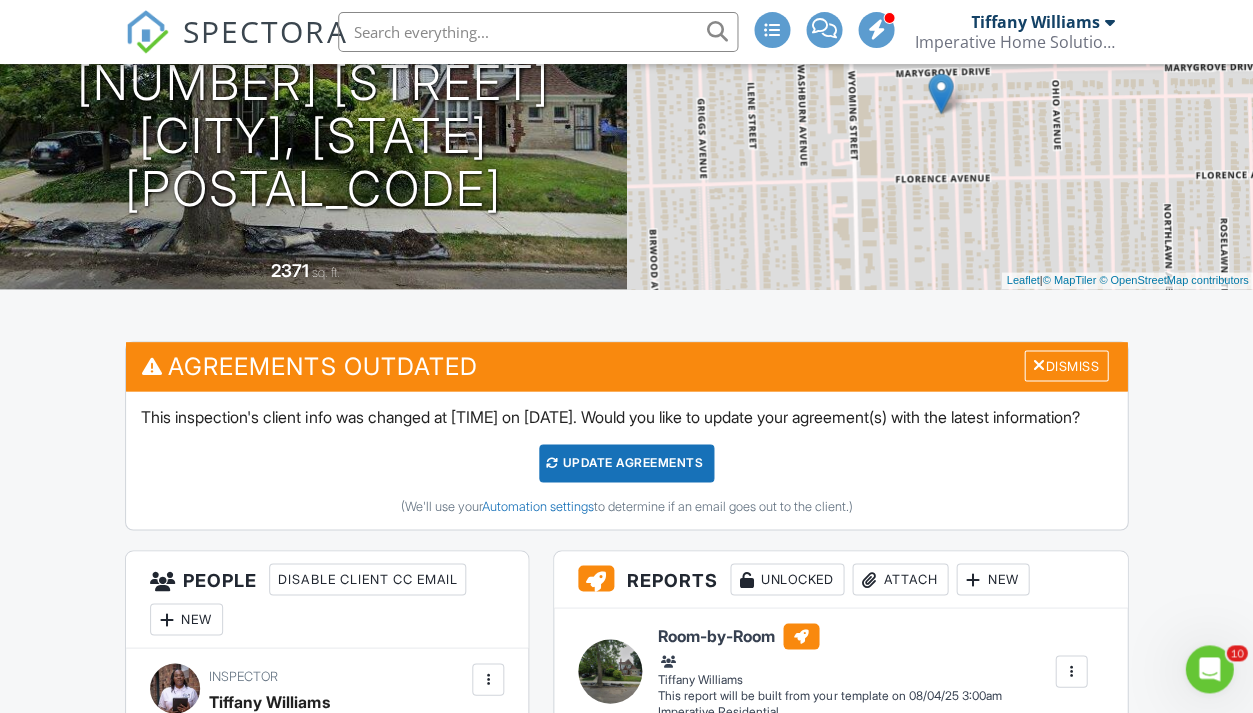 click on "Update Agreements" at bounding box center [626, 463] 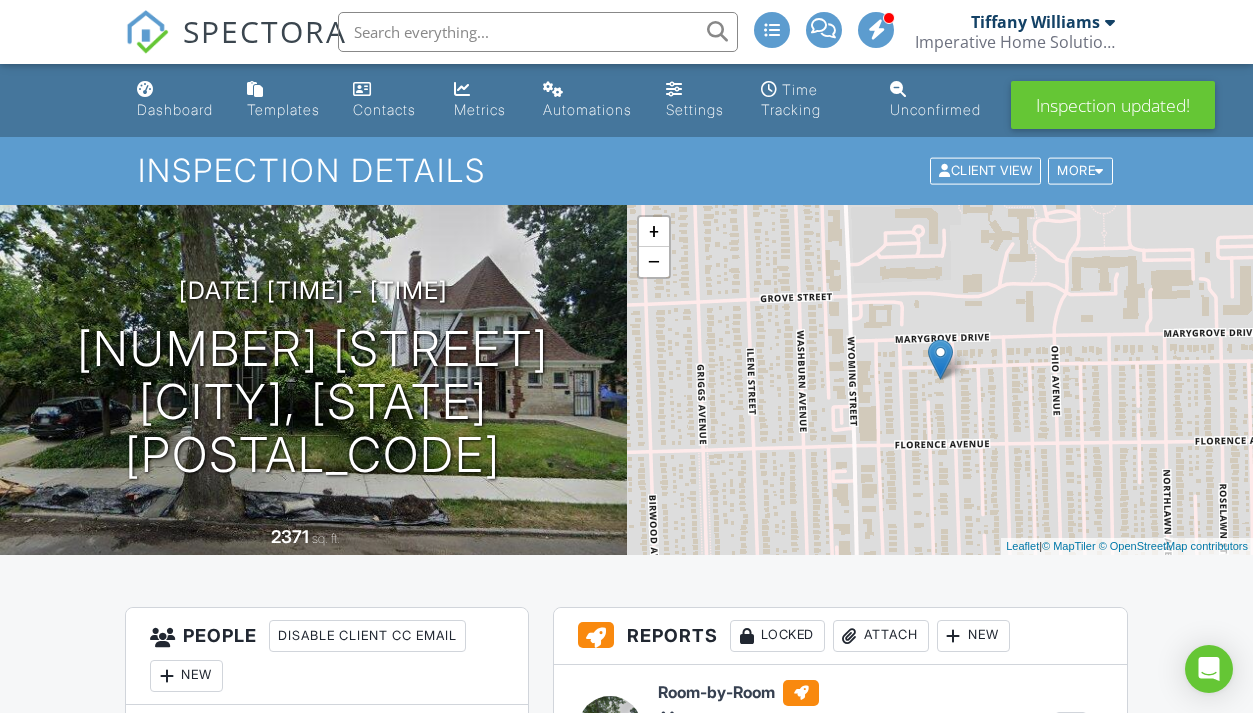 scroll, scrollTop: 0, scrollLeft: 0, axis: both 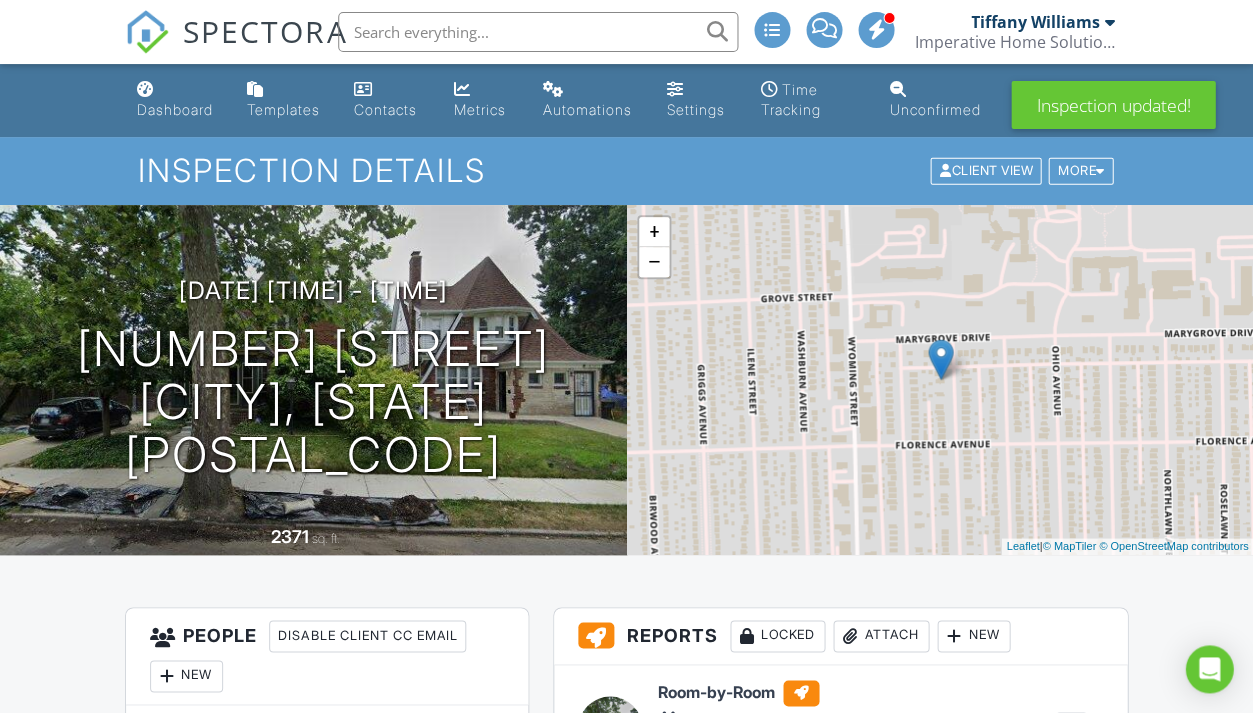 click on "People
Disable Client CC Email
New
Client
Client's Agent
Listing Agent
Add Another Person
Inspector
[NAME]
[PHONE]
[EMAIL]
https://www.imperativehomesolutions.com
Make Invisible
Mark As Requested
Remove
Update Client
First name
[FIRST]
Last name
[LAST]
Email (required)
[EMAIL]
CC Email
Phone
Address
City
State
Zip
Tags
Internal notes visible only to the company
Private notes visible only to company admins
Updating the client email address will resend the confirmation email and update all queued automated emails.
Cancel
Save
Confirm client deletion
Cancel
Remove Client" at bounding box center (327, 1660) 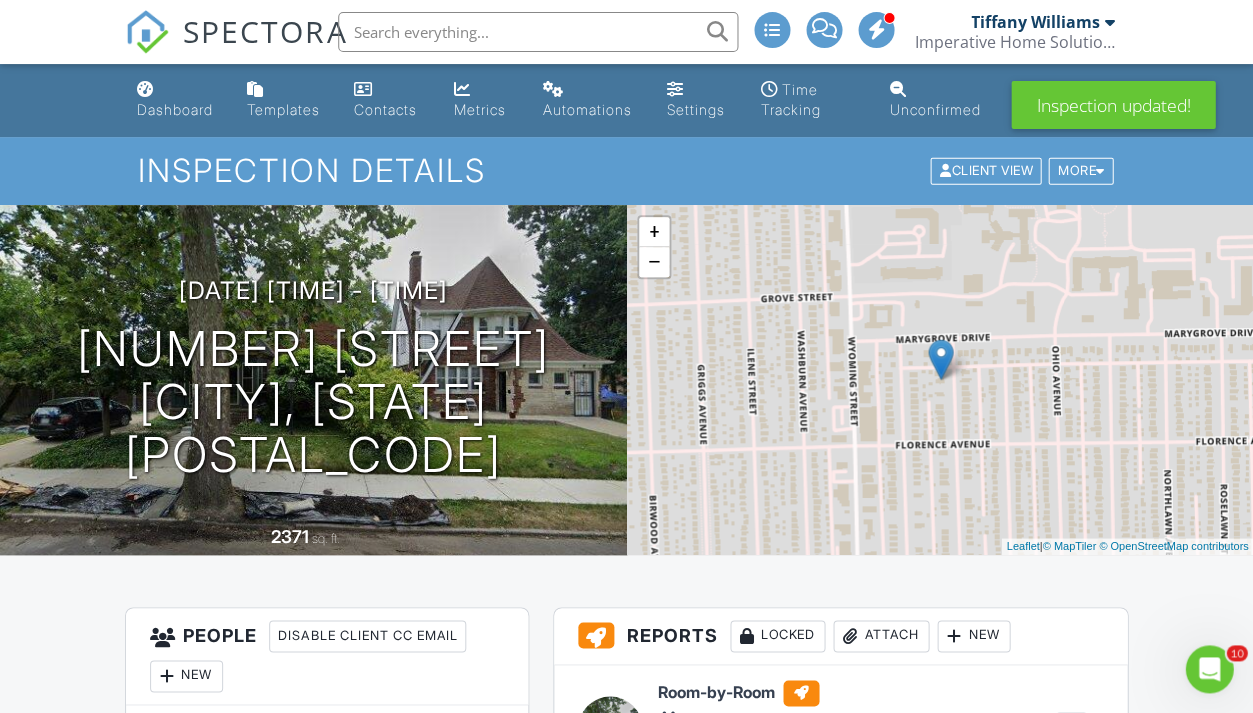 scroll, scrollTop: 0, scrollLeft: 0, axis: both 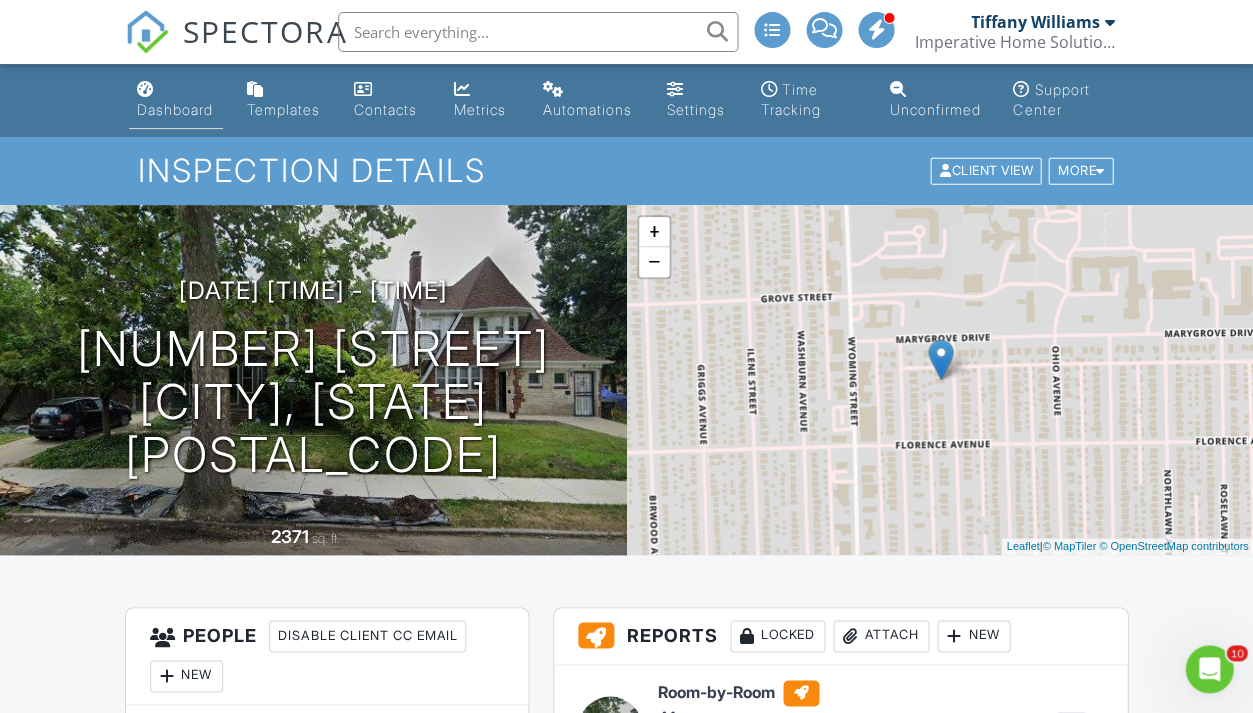 click on "Dashboard" at bounding box center [175, 109] 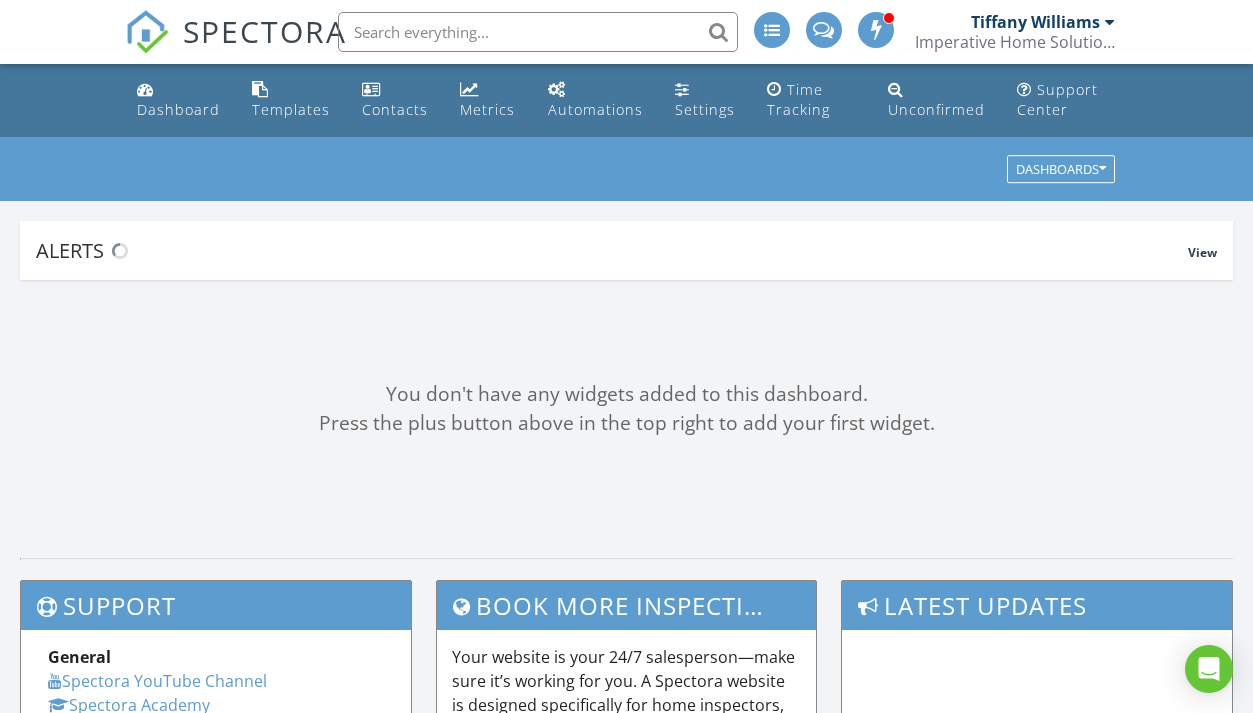 scroll, scrollTop: 0, scrollLeft: 0, axis: both 